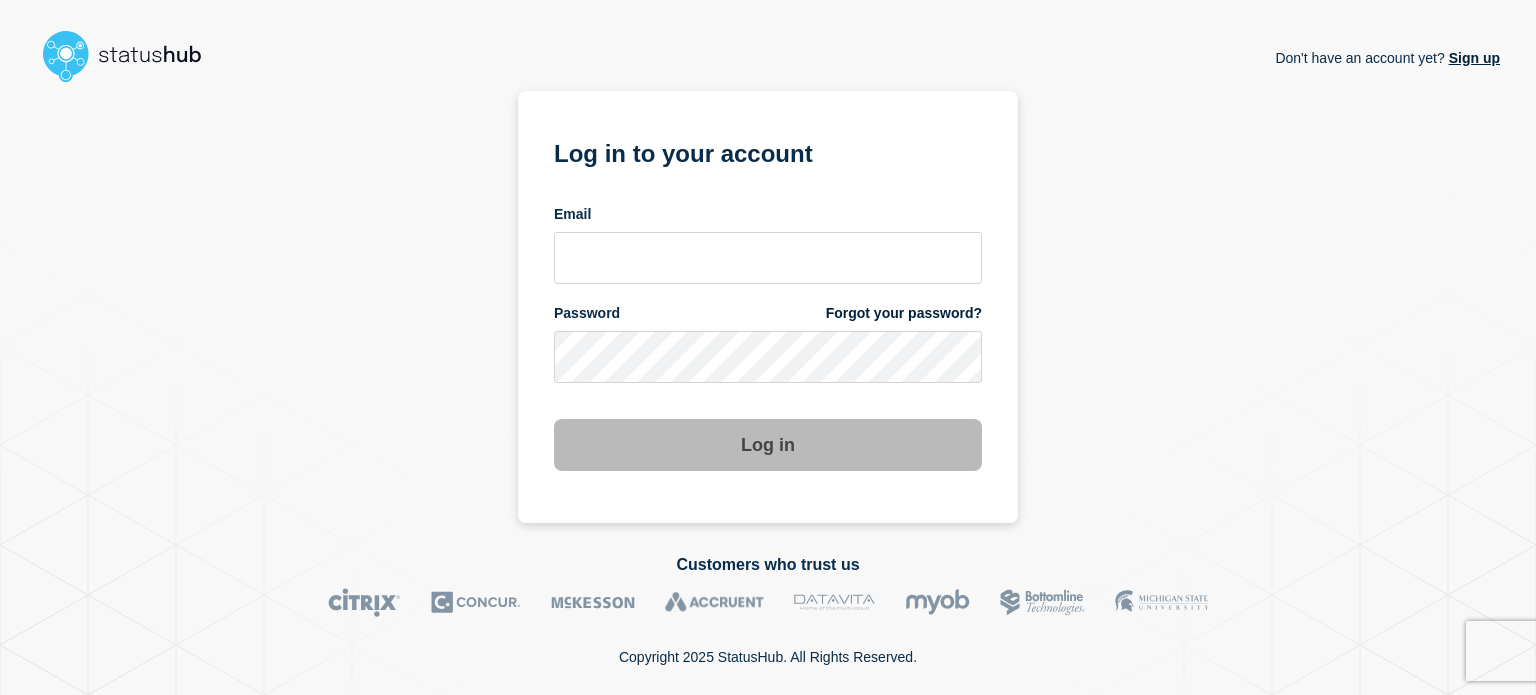 scroll, scrollTop: 0, scrollLeft: 0, axis: both 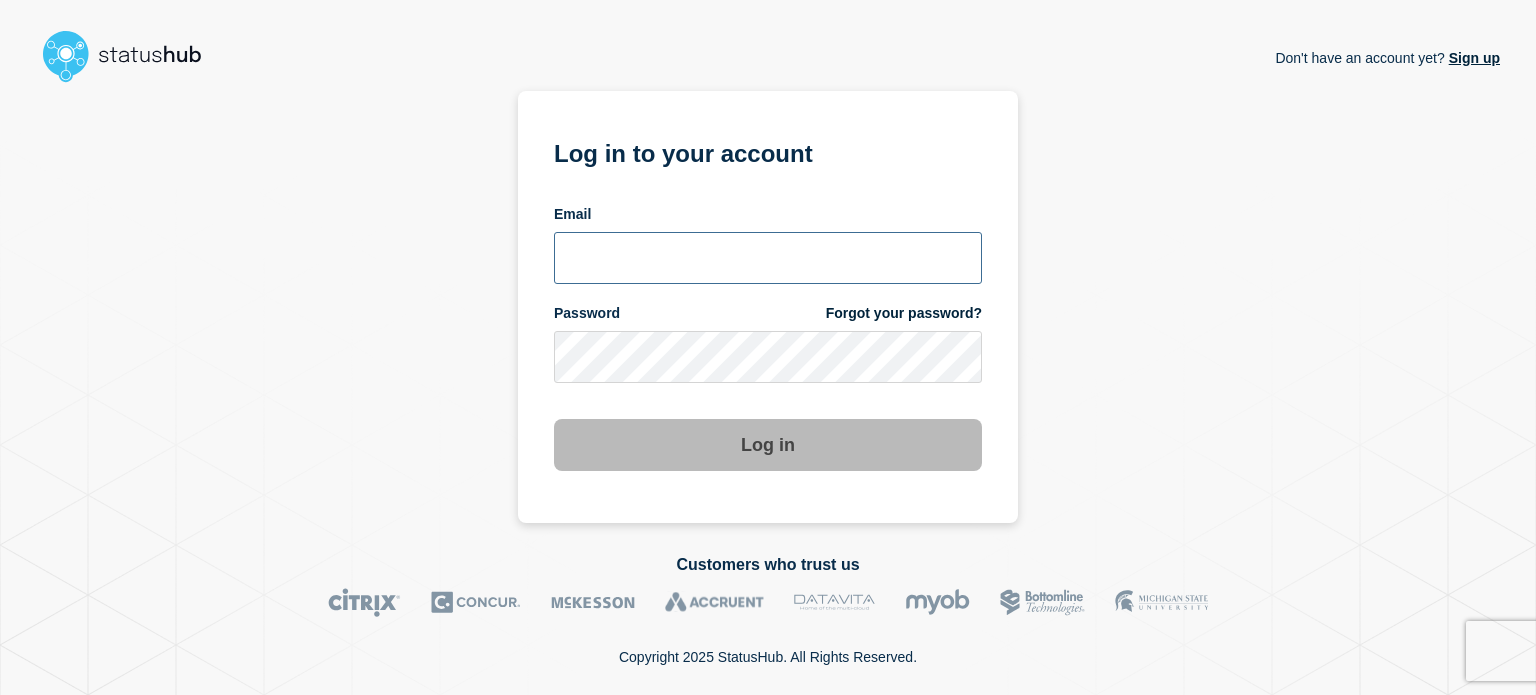 type on "ben.velasco@conexon.us" 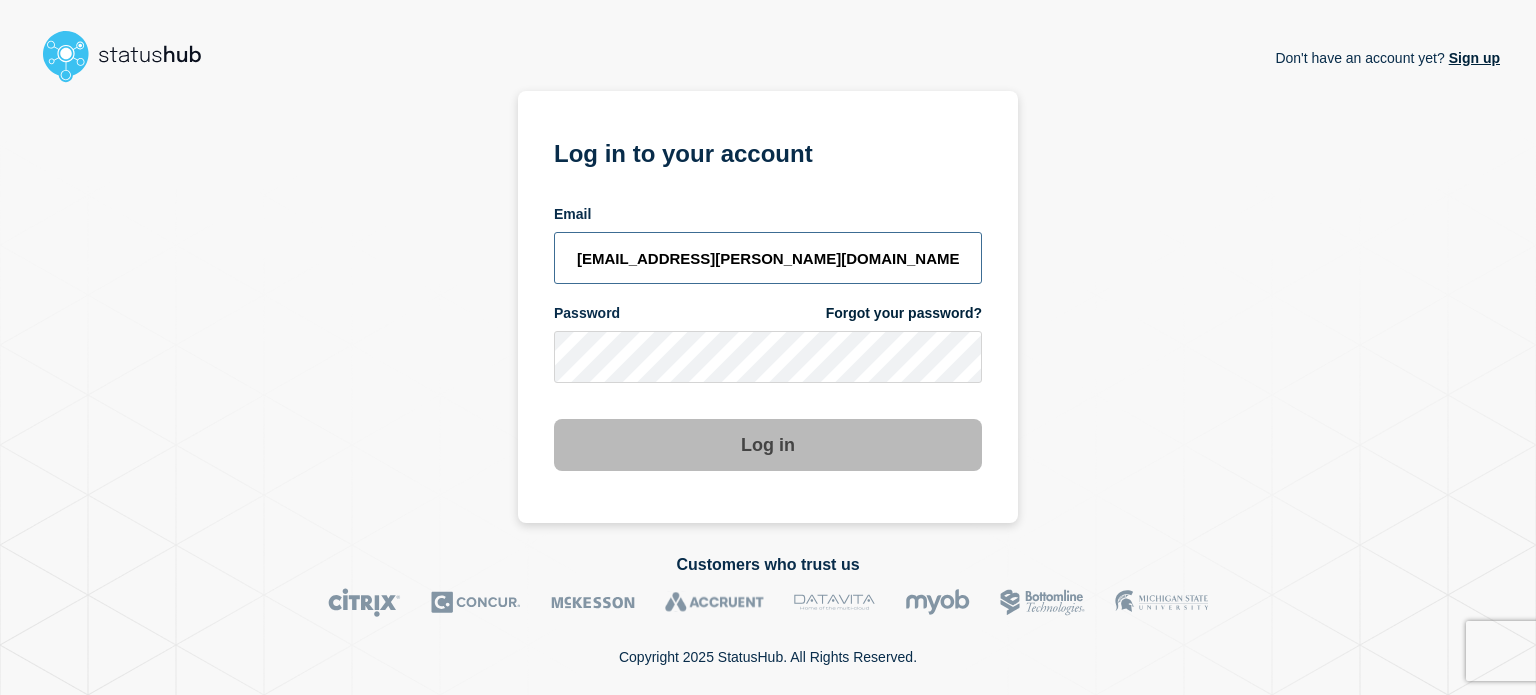 click on "ben.velasco@conexon.us" at bounding box center [768, 258] 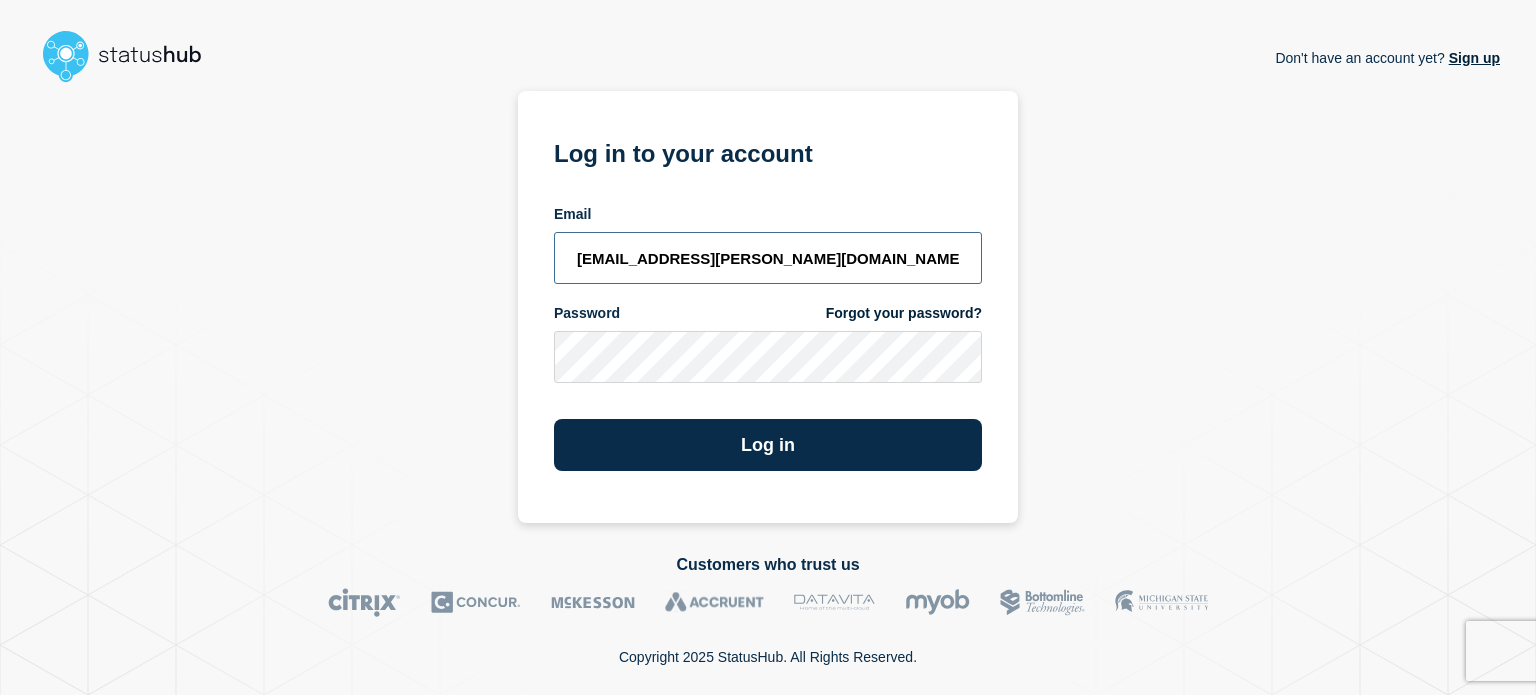 click on "Log in" at bounding box center [768, 445] 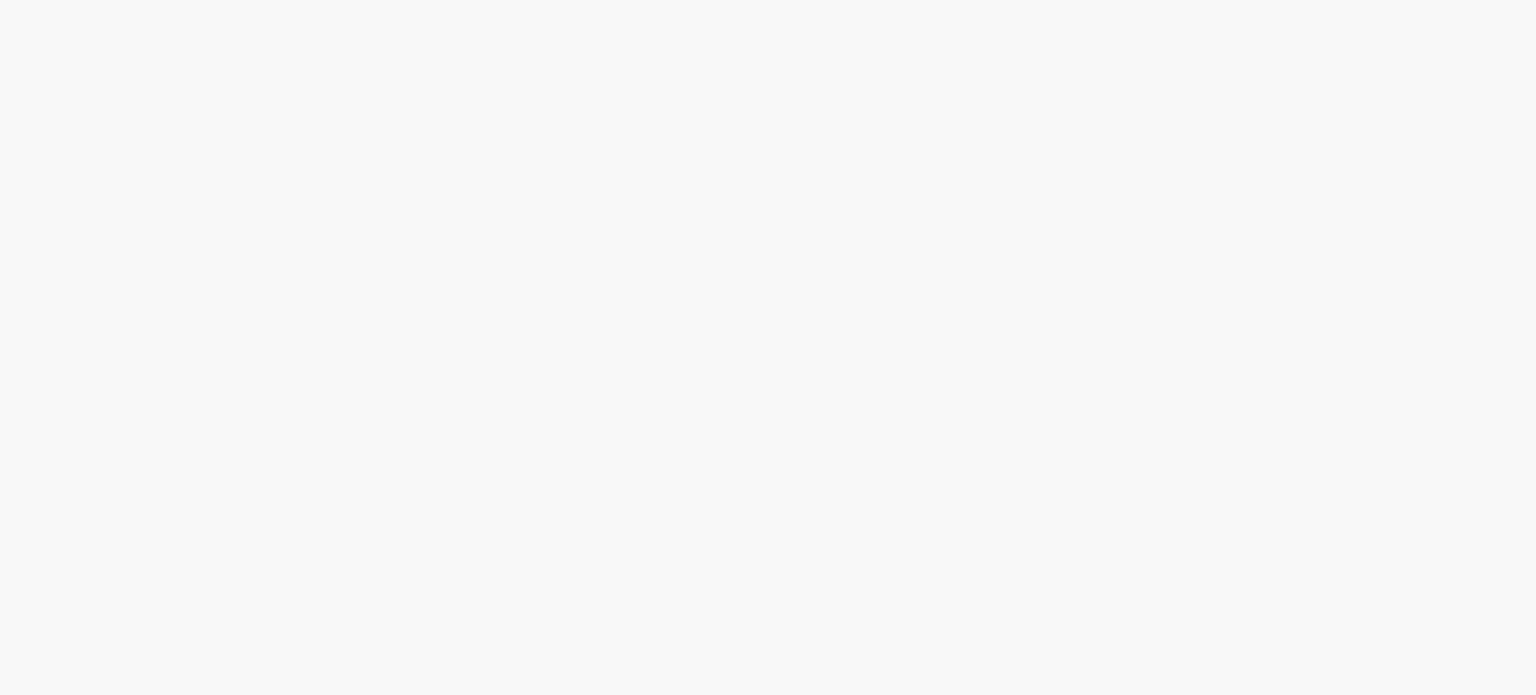 scroll, scrollTop: 0, scrollLeft: 0, axis: both 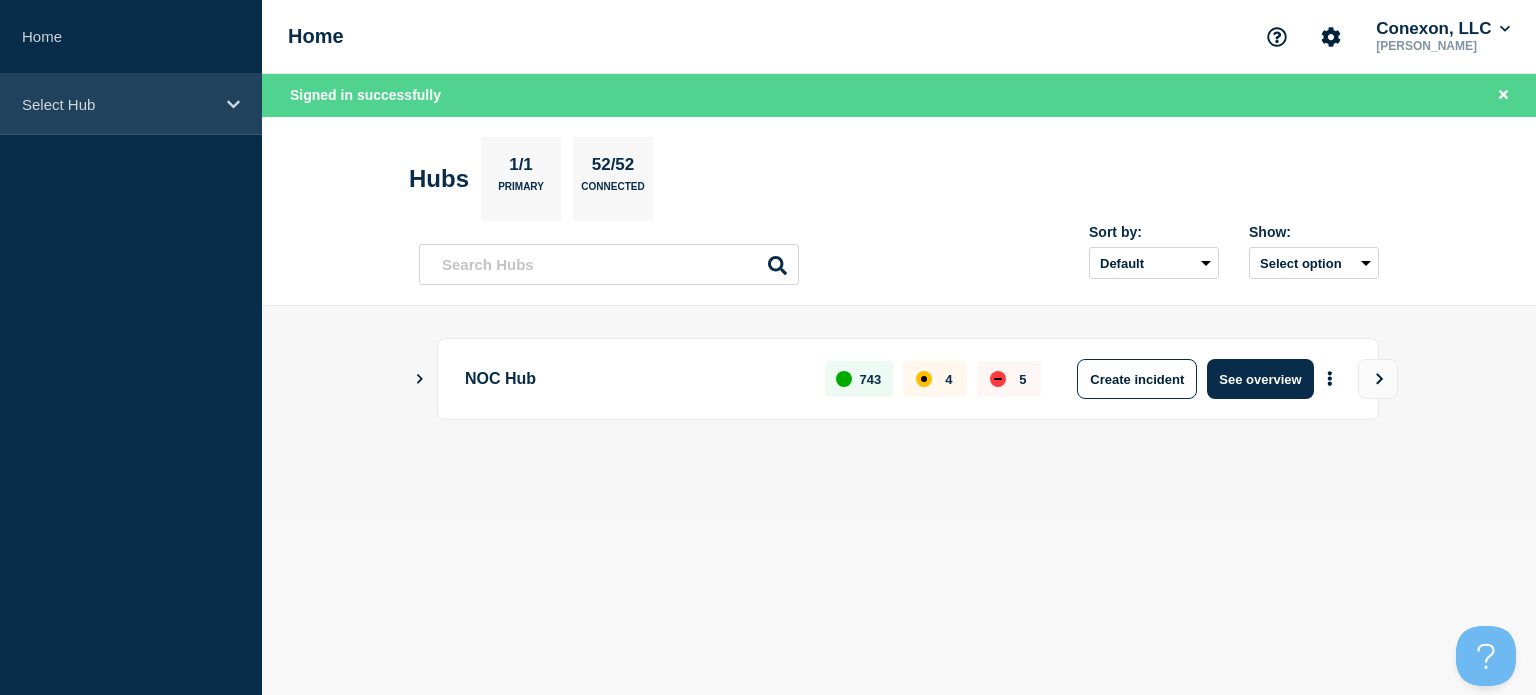 click on "Select Hub" at bounding box center [118, 104] 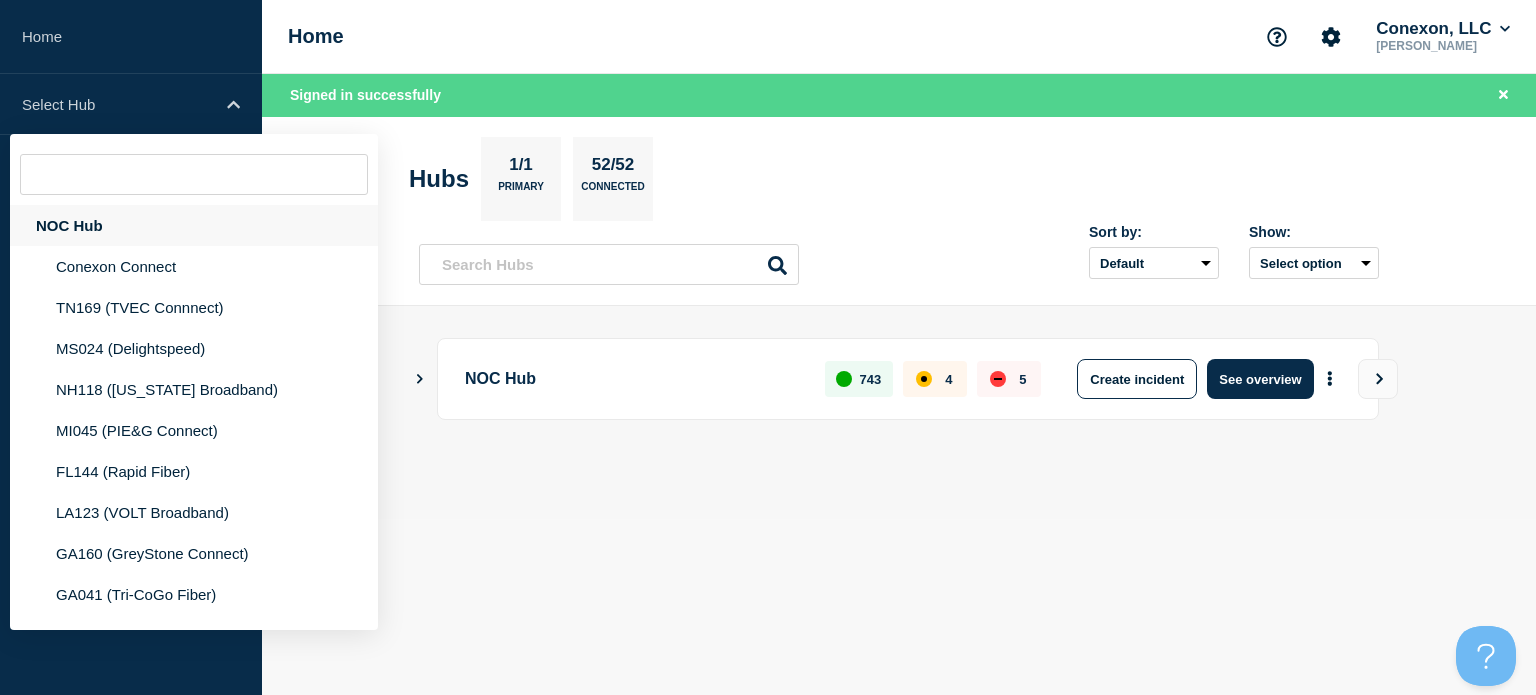 click on "NOC Hub" at bounding box center (194, 225) 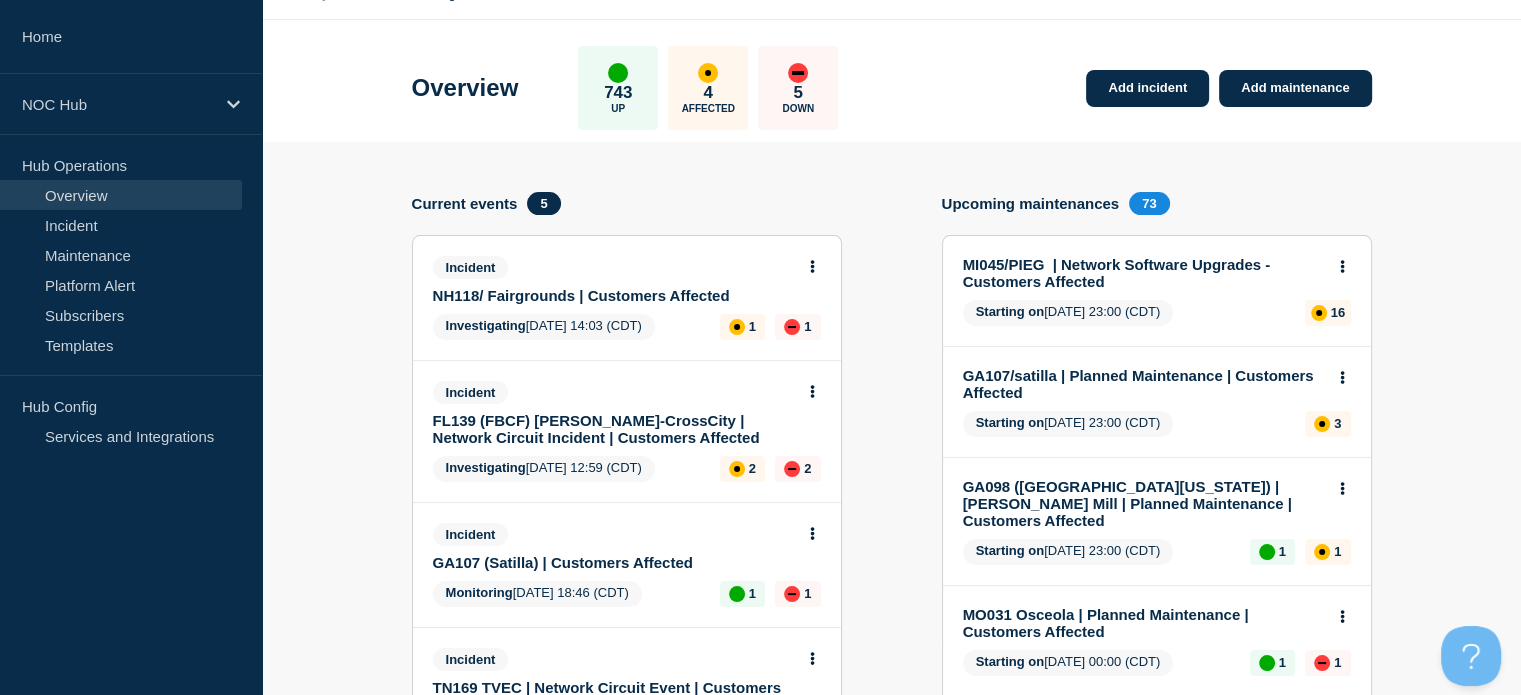 scroll, scrollTop: 0, scrollLeft: 0, axis: both 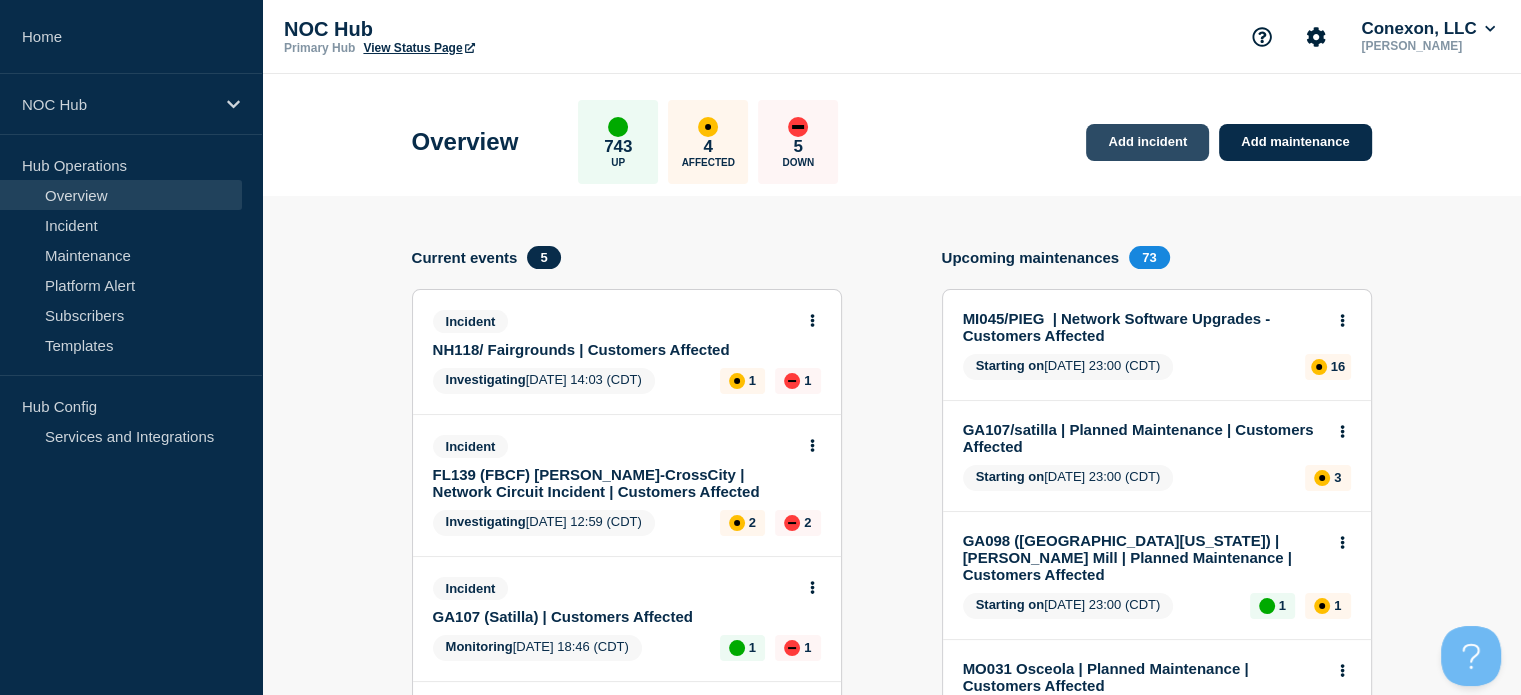 click on "Add incident" at bounding box center (1147, 142) 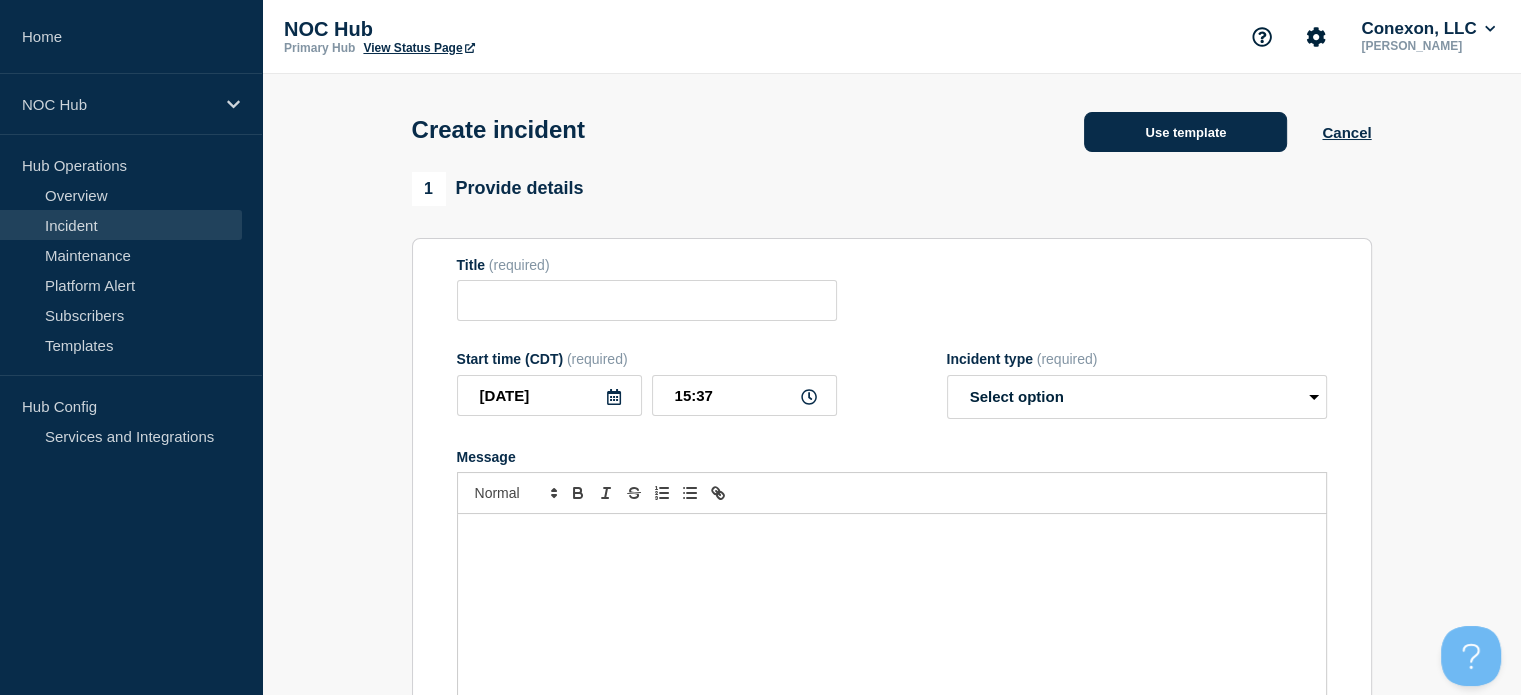 click on "Use template" at bounding box center [1185, 132] 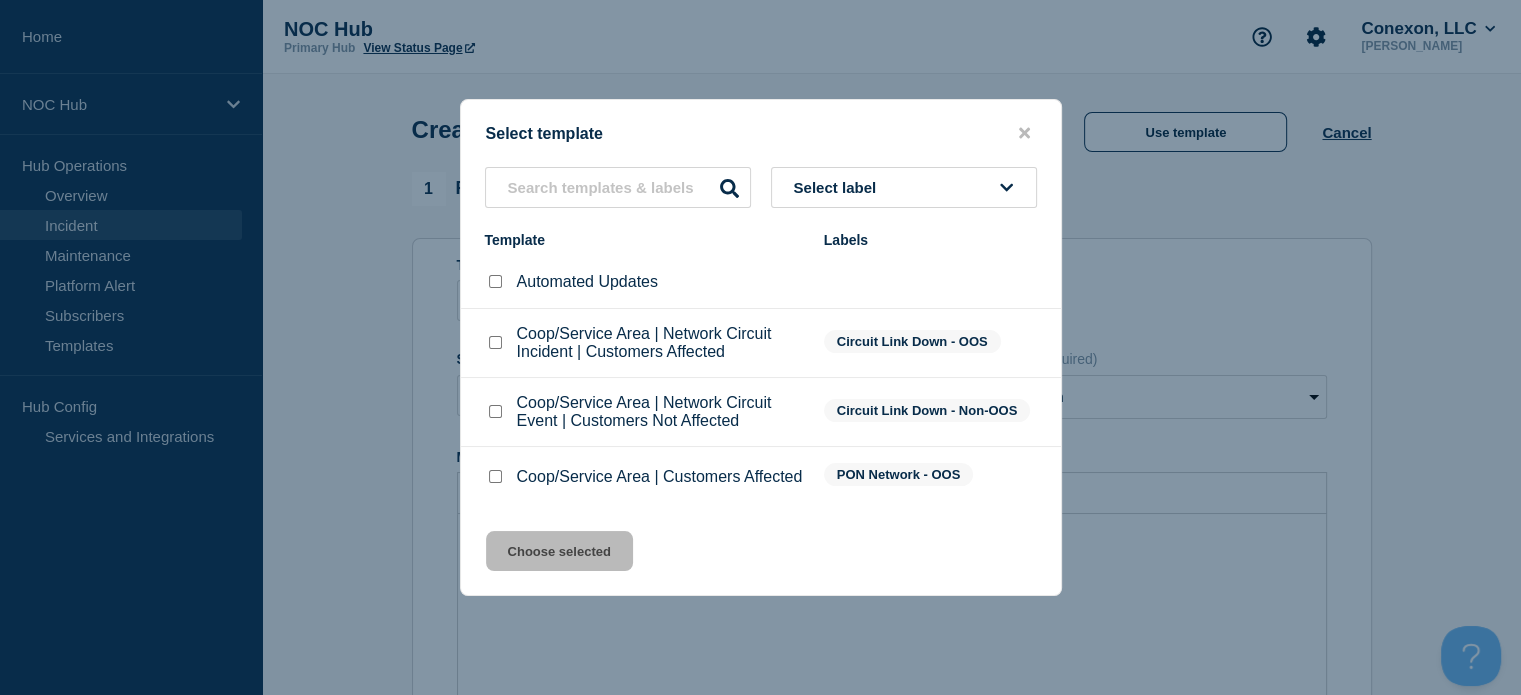 click at bounding box center [495, 476] 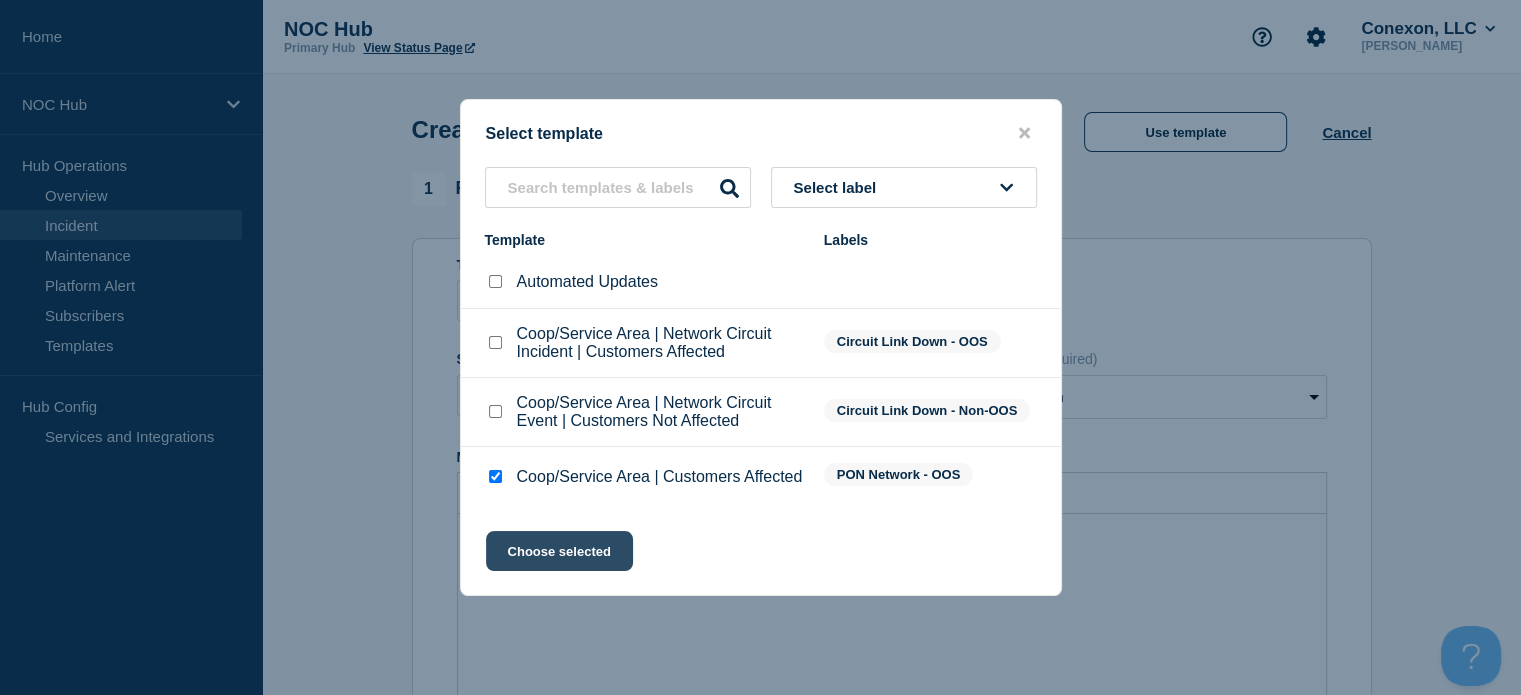 click on "Choose selected" 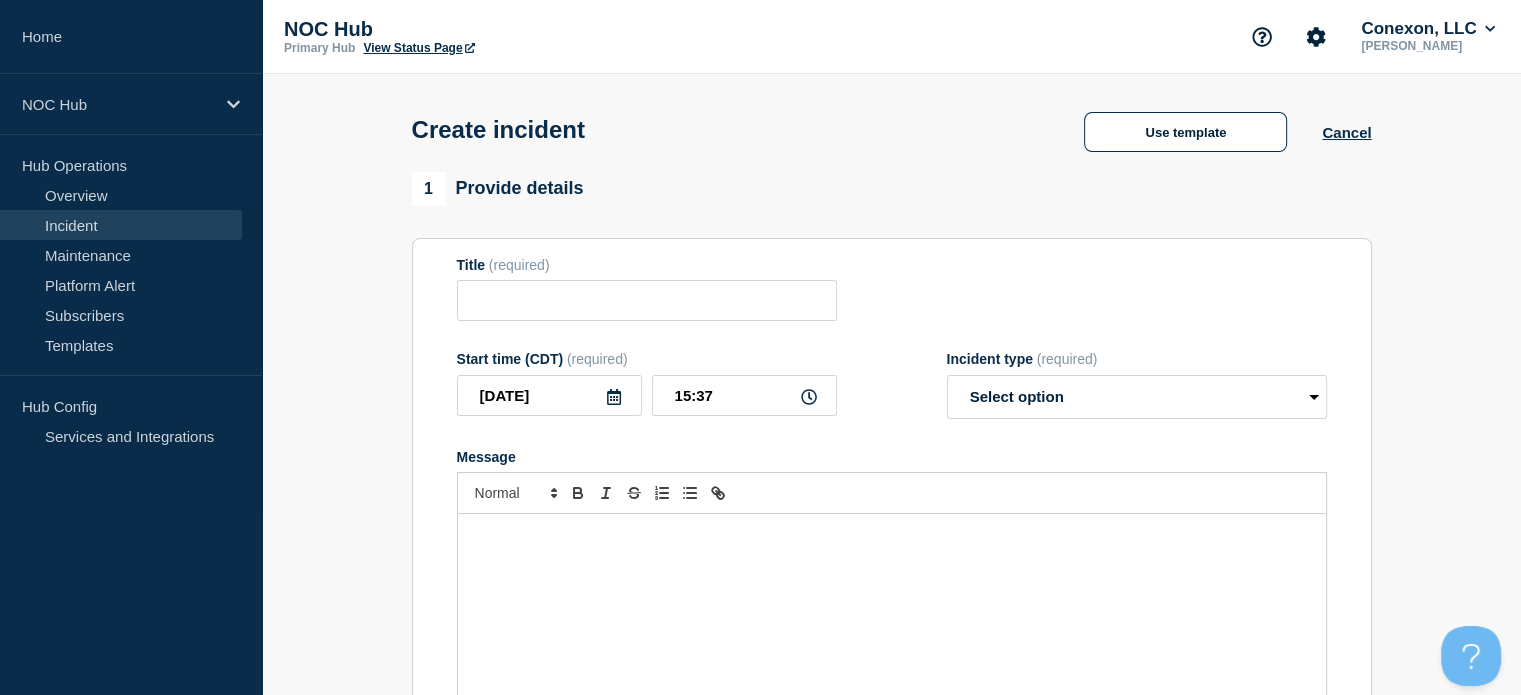 type on "Coop/Service Area | Customers Affected" 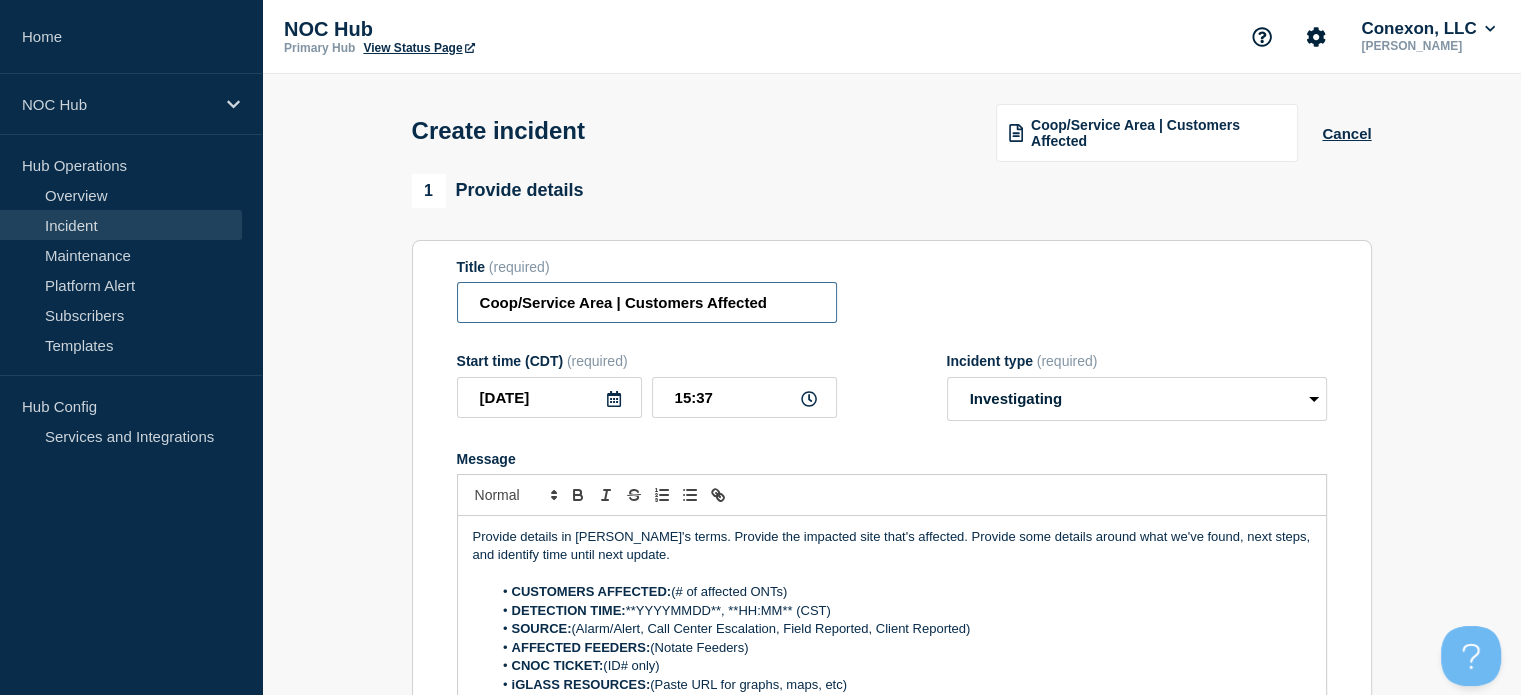 drag, startPoint x: 613, startPoint y: 319, endPoint x: 445, endPoint y: 321, distance: 168.0119 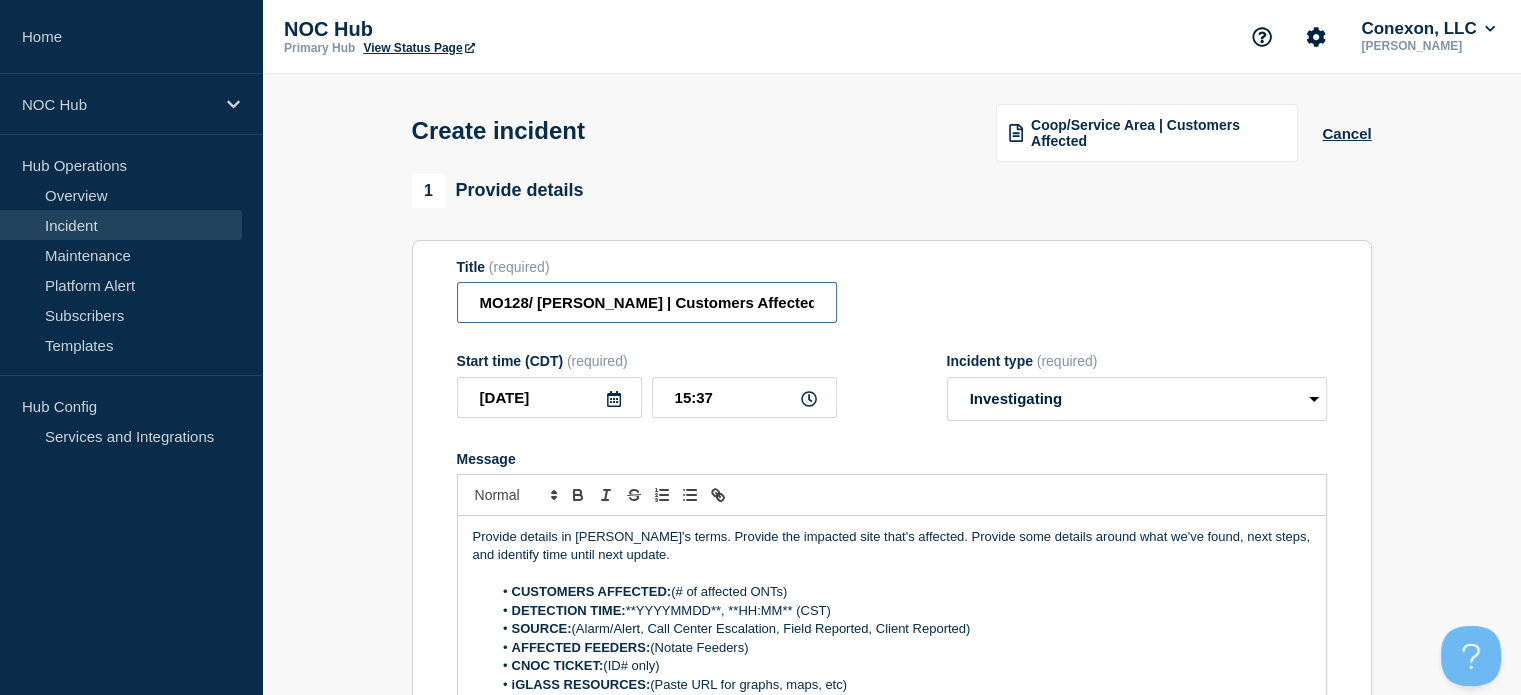 type on "MO128/ [PERSON_NAME] | Customers Affected" 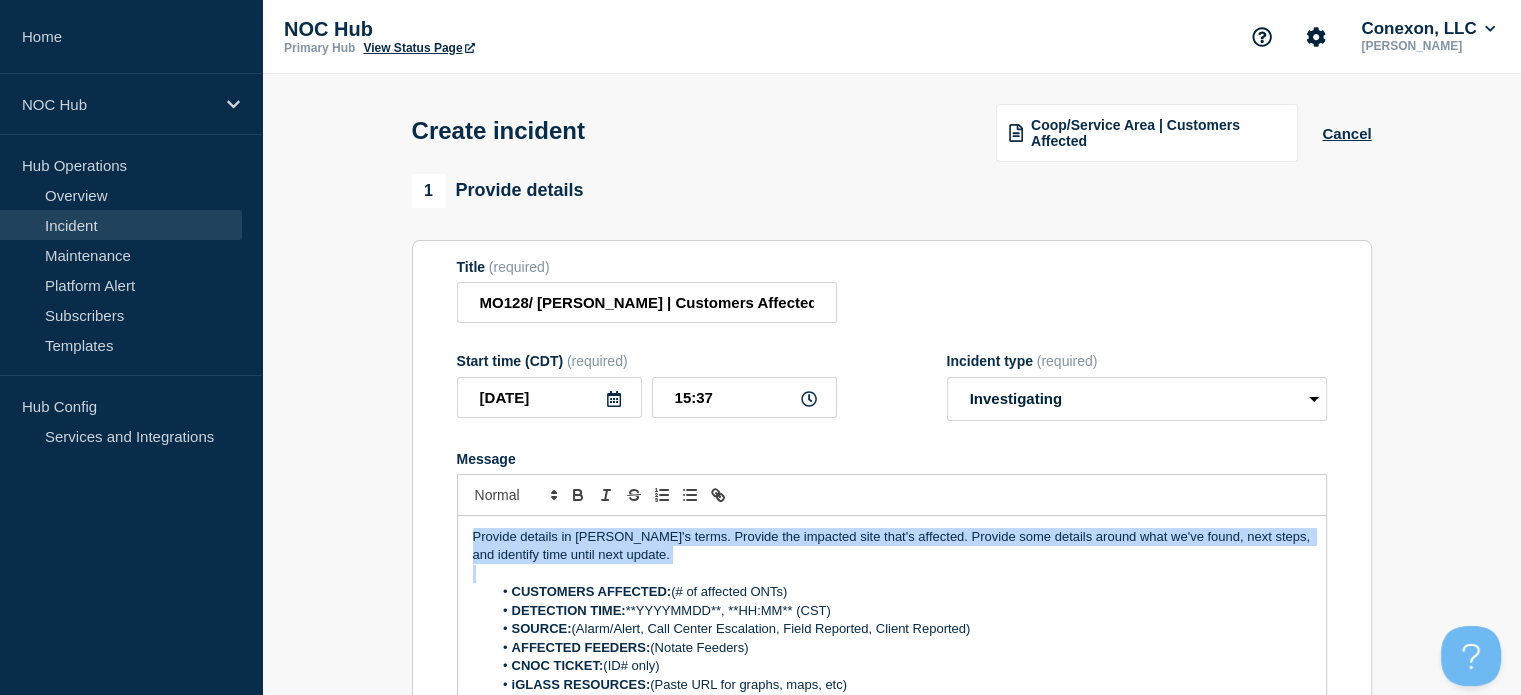 drag, startPoint x: 666, startPoint y: 573, endPoint x: 354, endPoint y: 503, distance: 319.75616 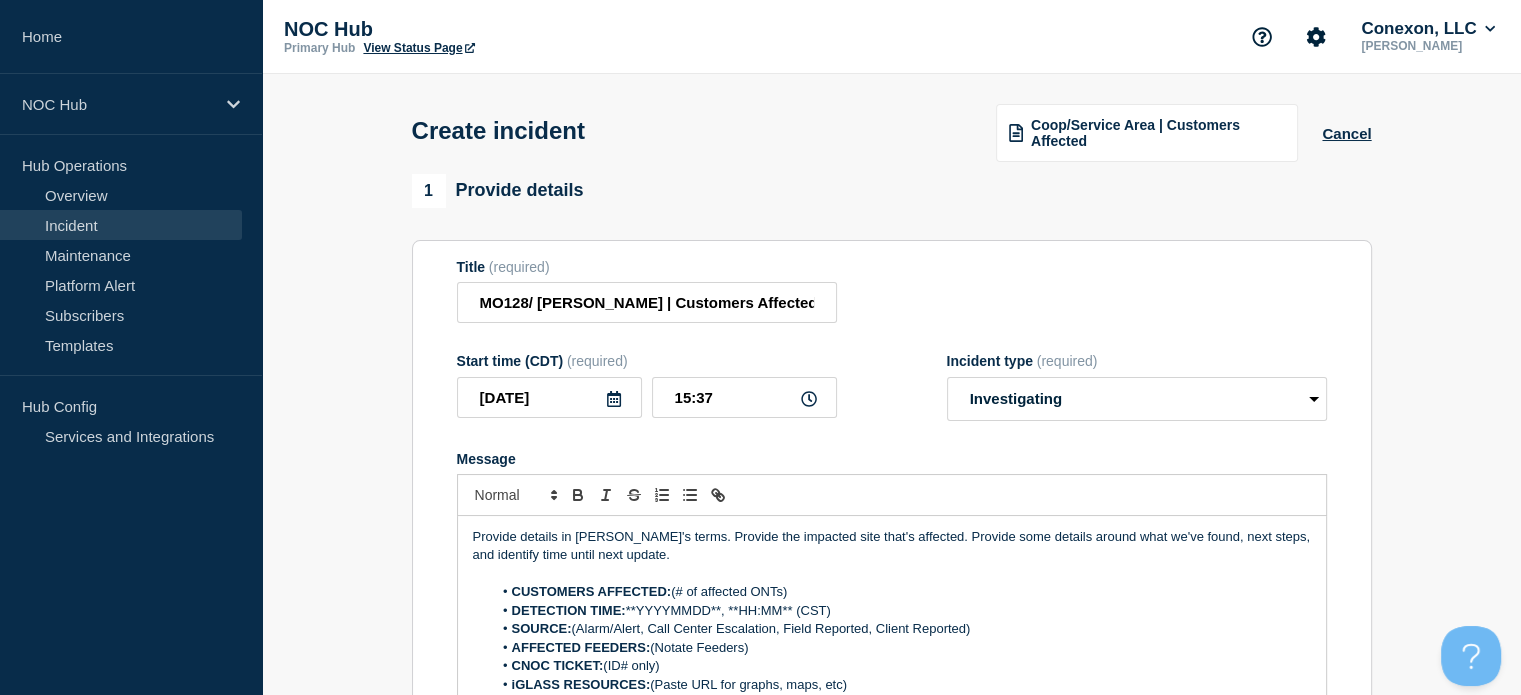 type 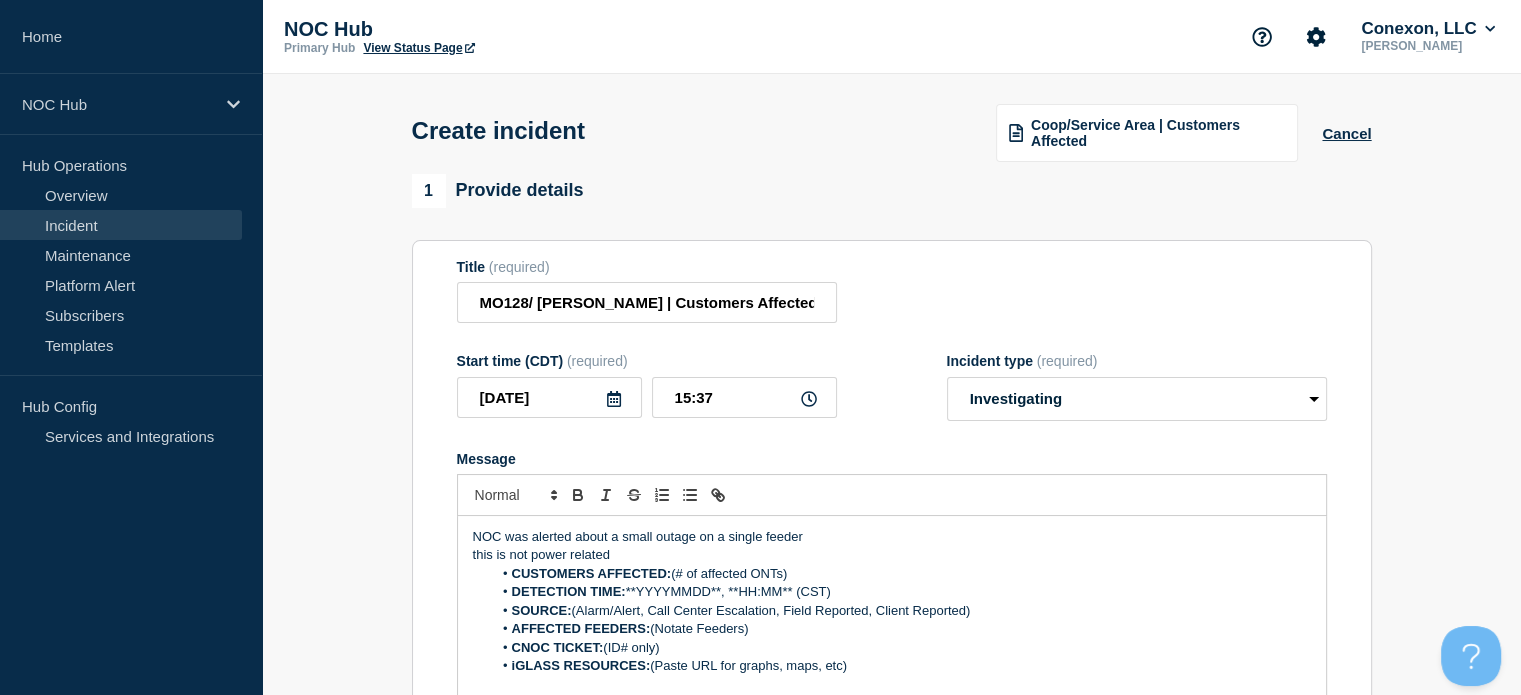 click on "this is not power related" at bounding box center (892, 555) 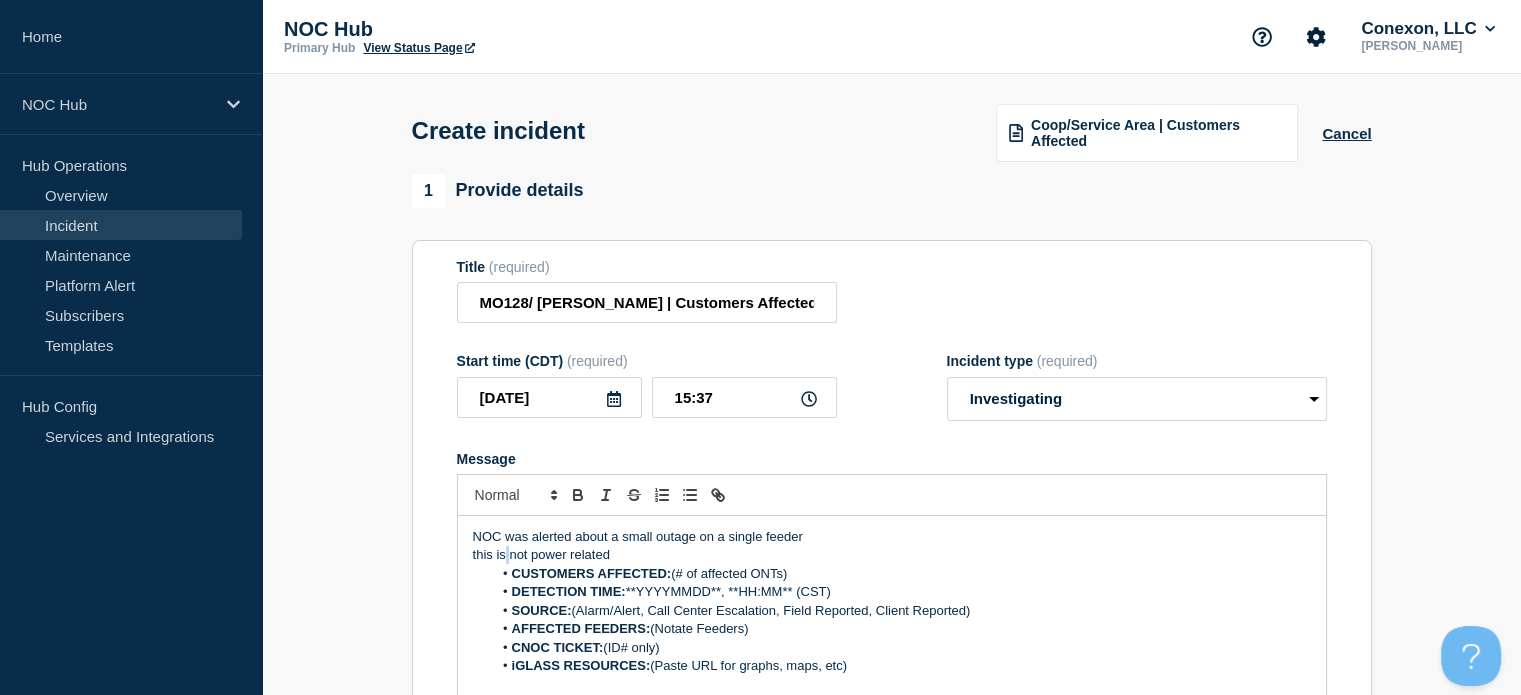 click on "this is not power related" at bounding box center [892, 555] 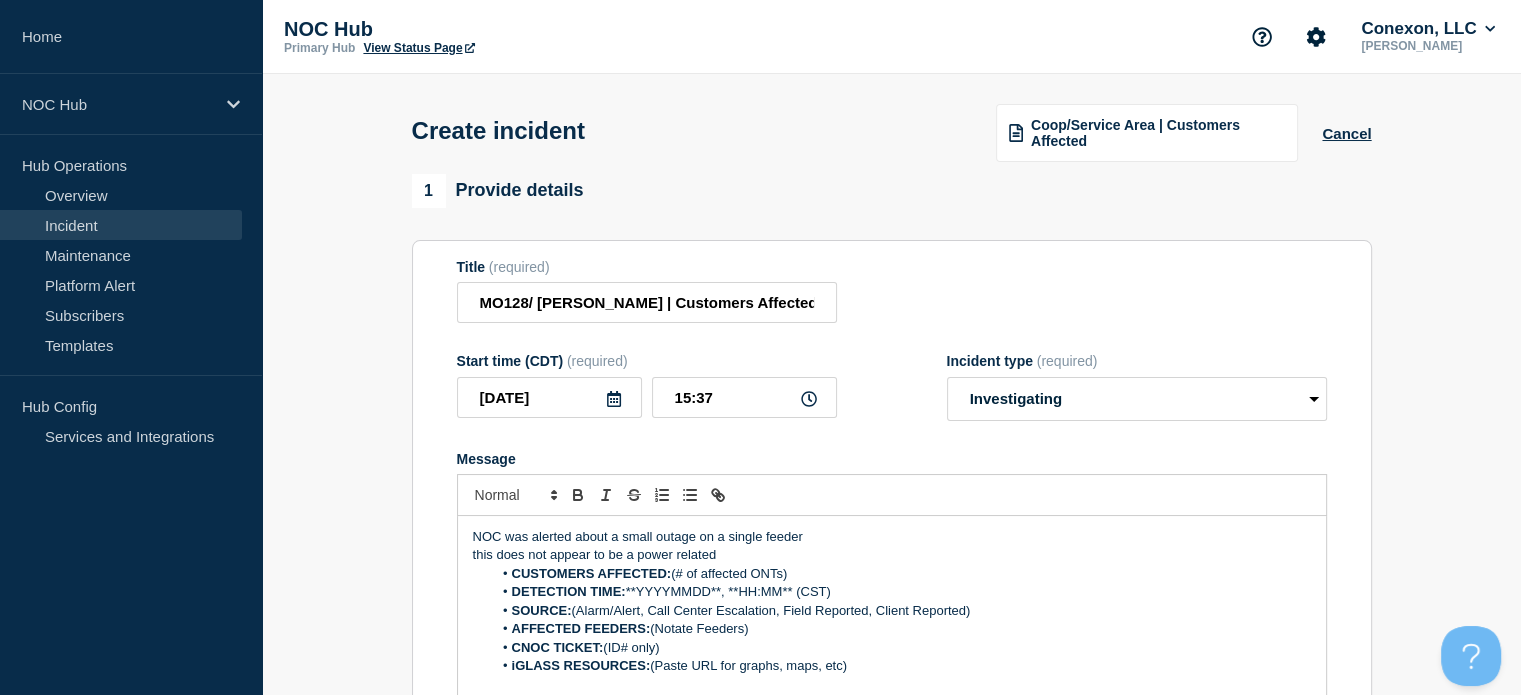 click on "this does not appear to be a power related" at bounding box center [892, 555] 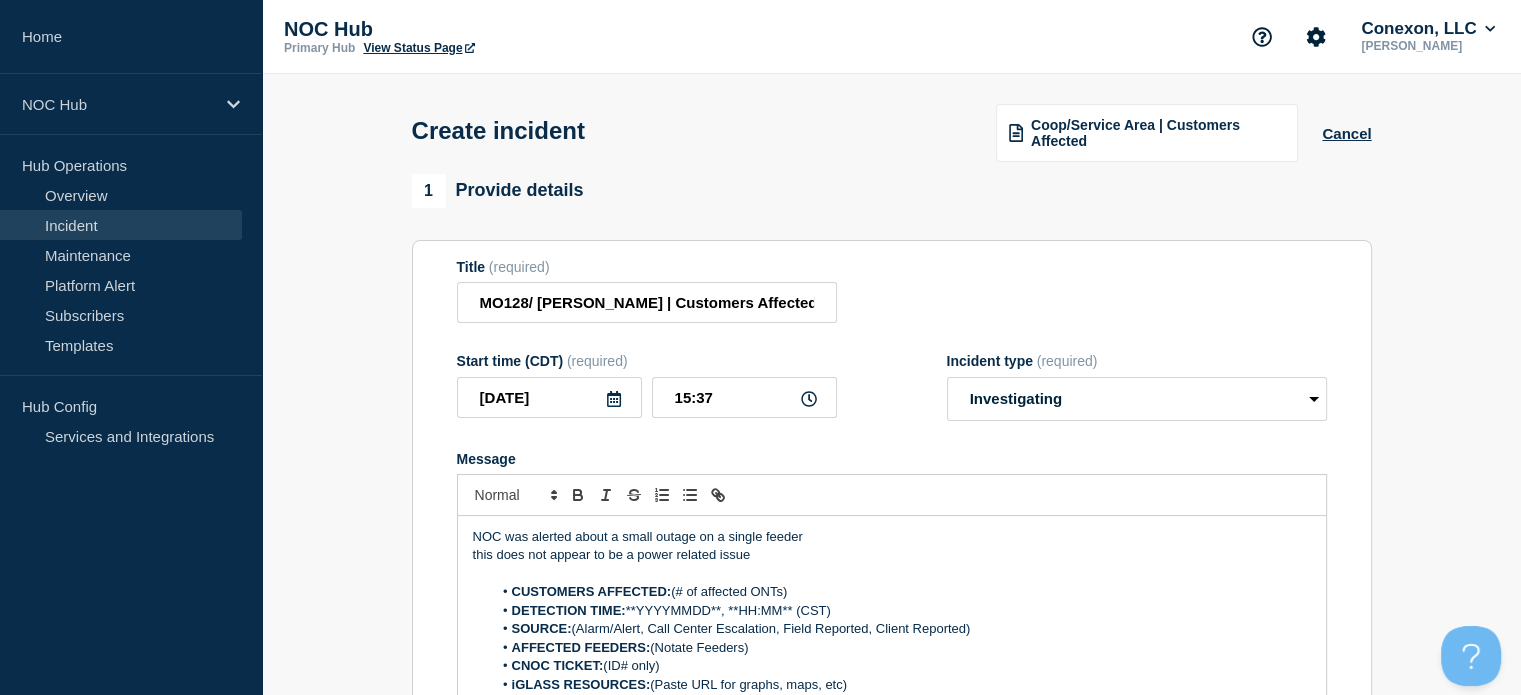 click on "CUSTOMERS AFFECTED:  (# of affected ONTs)" at bounding box center (901, 592) 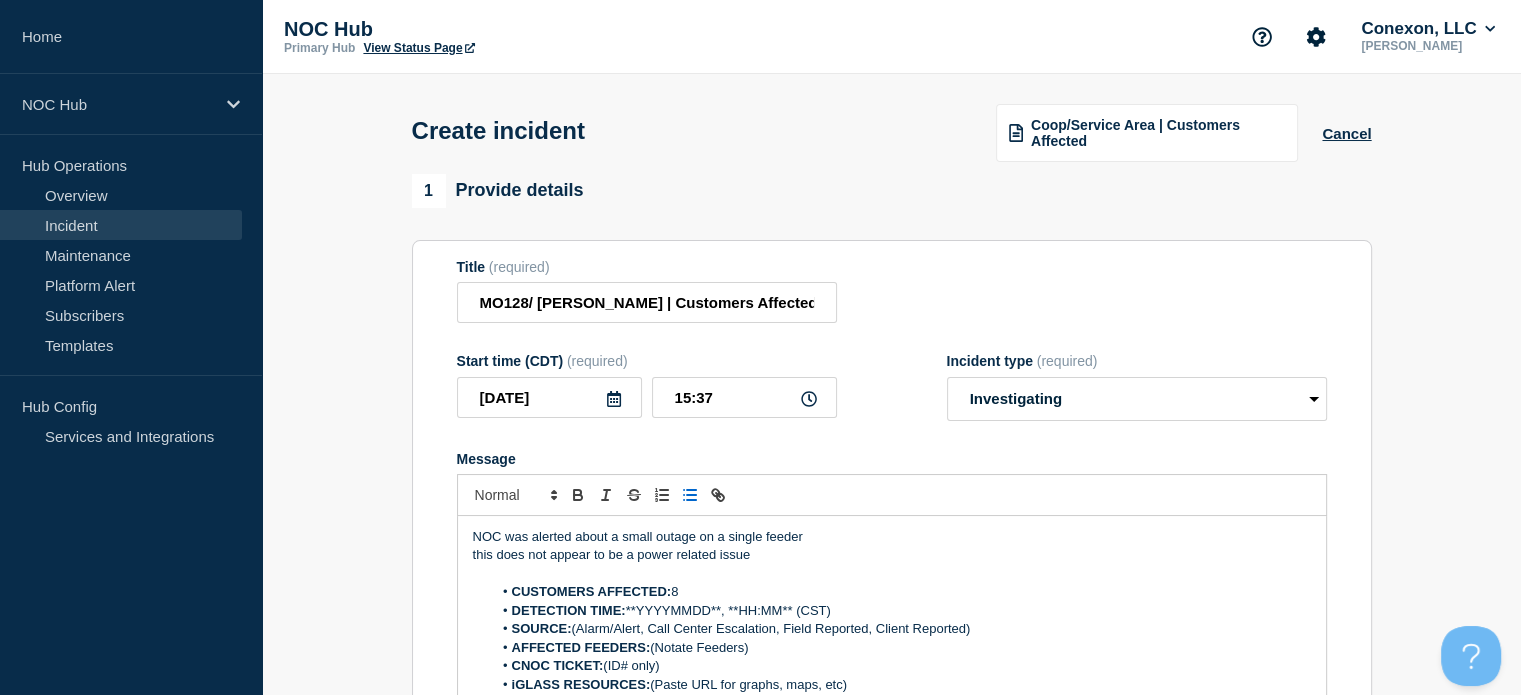 drag, startPoint x: 843, startPoint y: 619, endPoint x: 640, endPoint y: 611, distance: 203.15758 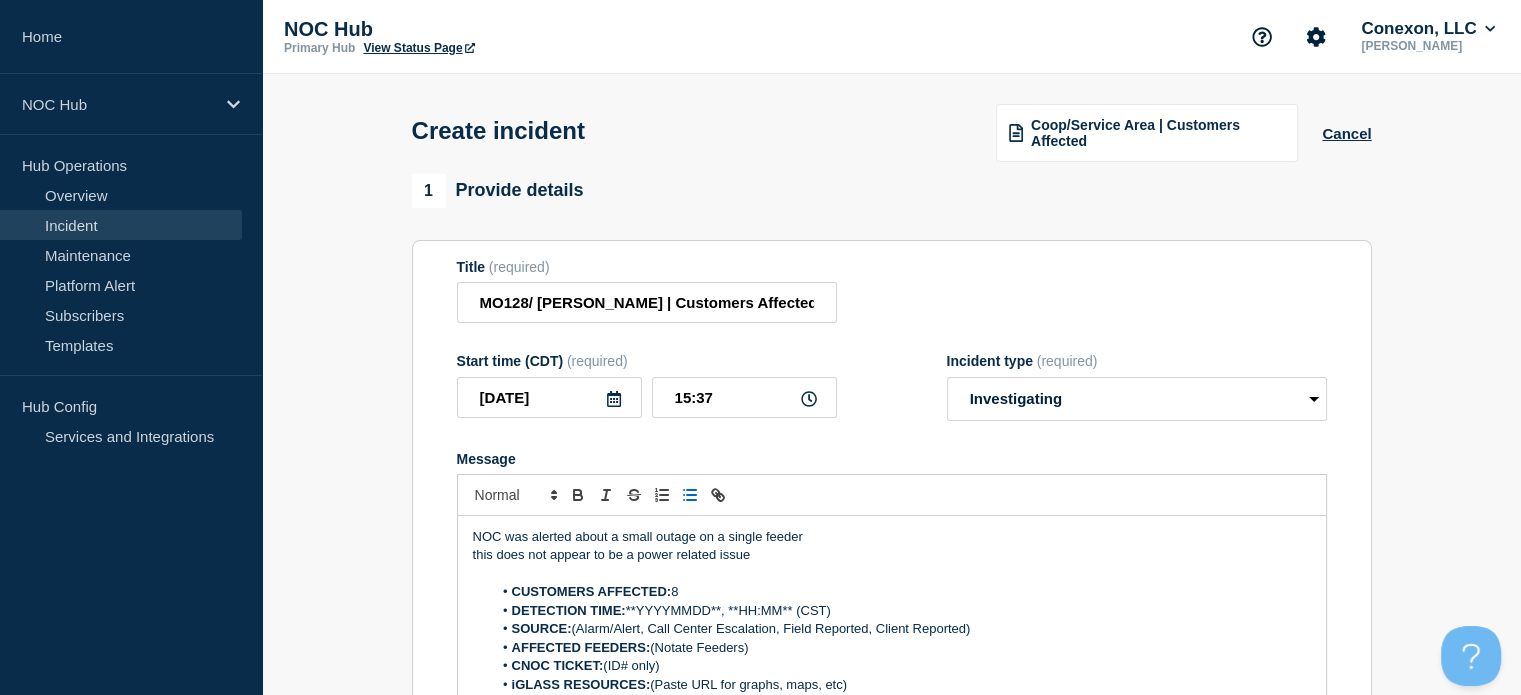 click on "DETECTION TIME:  **YYYYMMDD**, **HH:MM** (CST)" at bounding box center (901, 611) 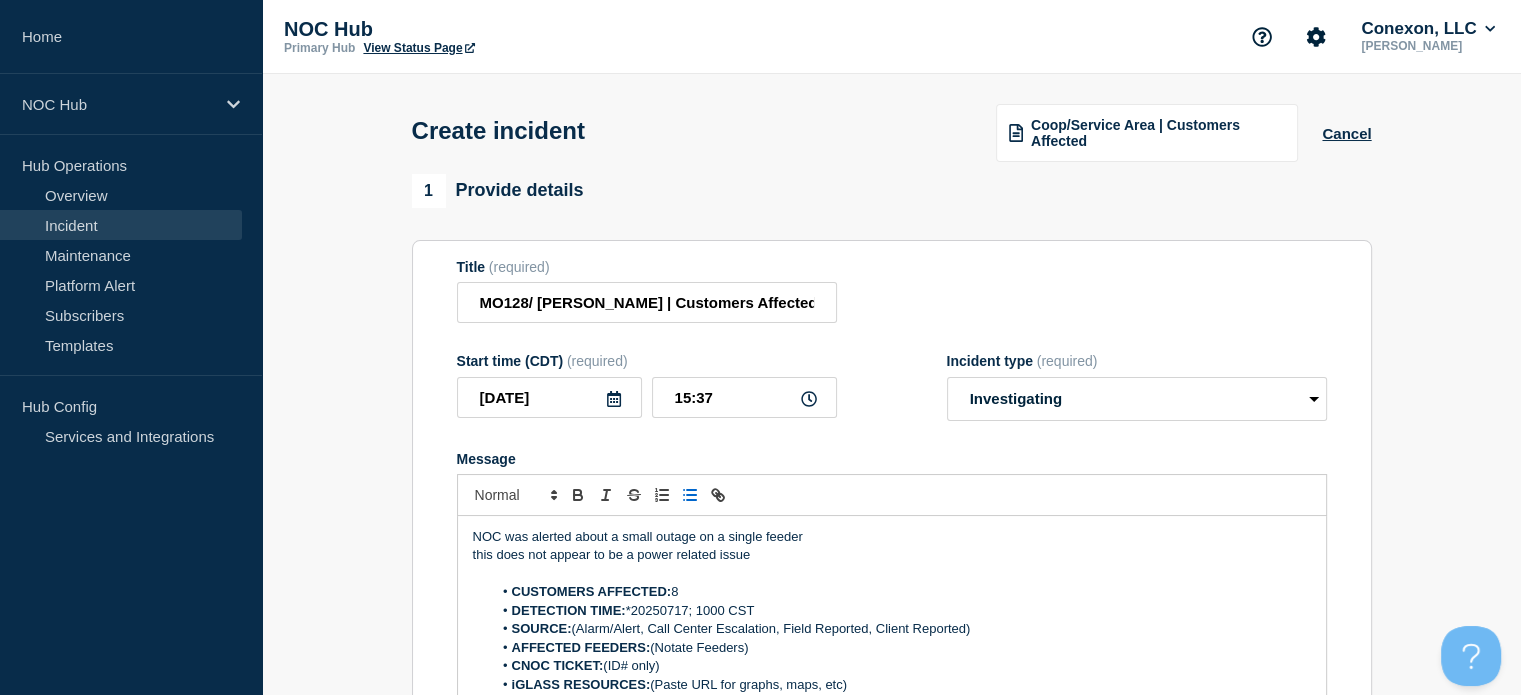 drag, startPoint x: 998, startPoint y: 627, endPoint x: 600, endPoint y: 637, distance: 398.1256 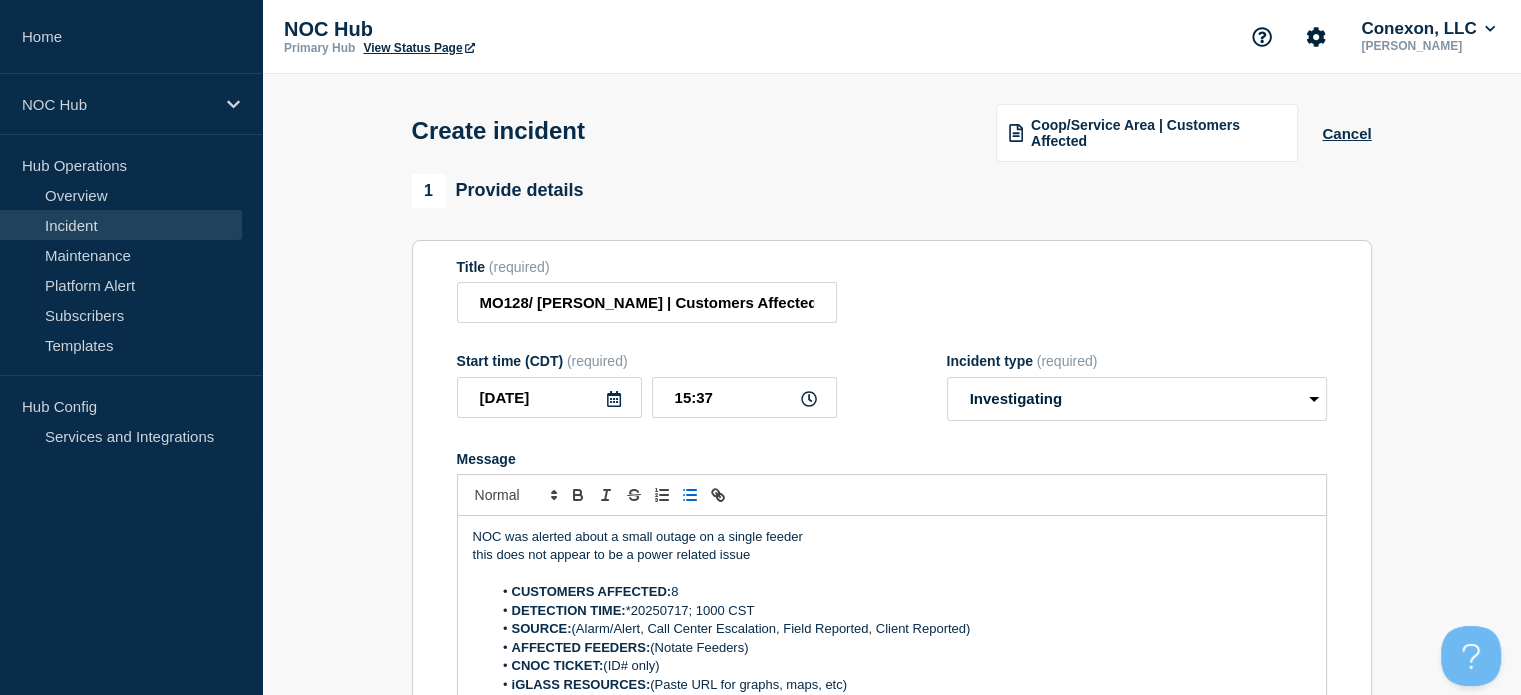 click on "SOURCE:  (Alarm/Alert, Call Center Escalation, Field Reported, Client Reported)" at bounding box center (901, 629) 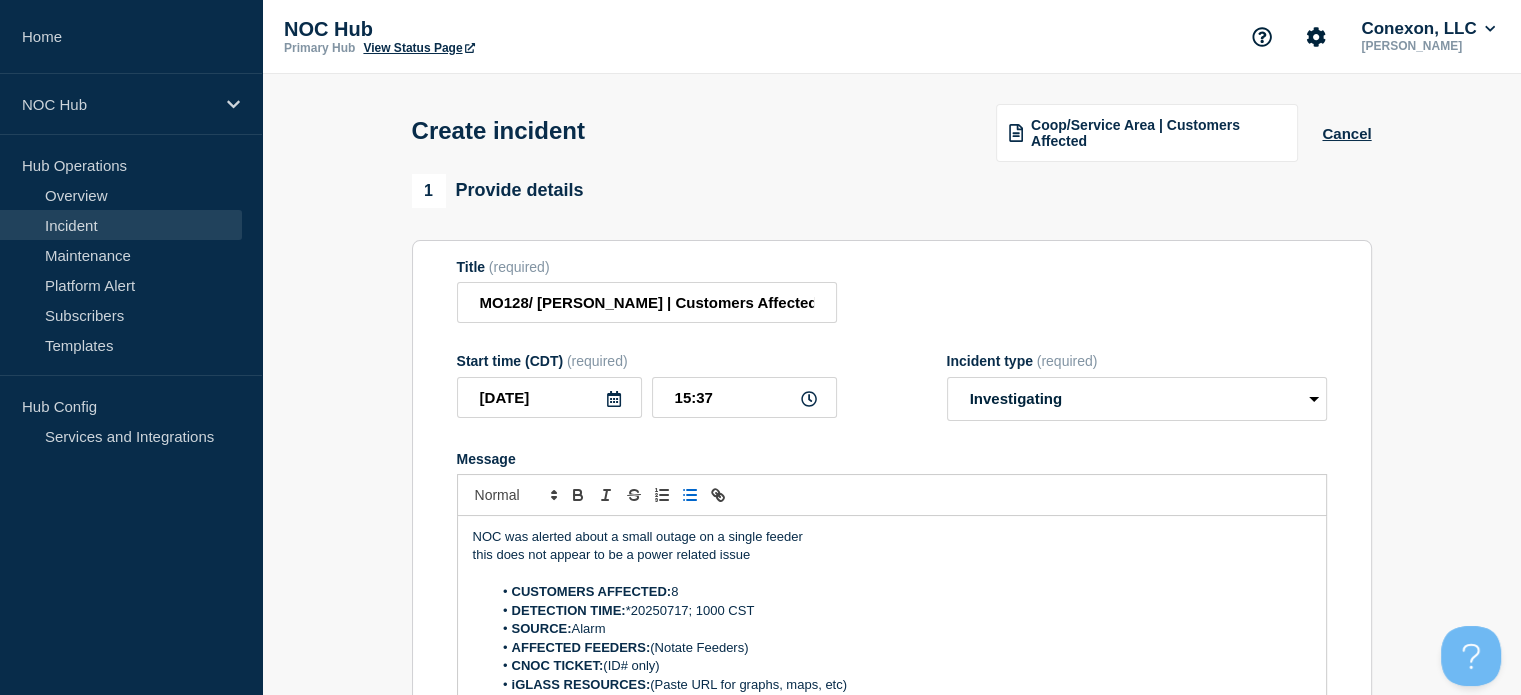 click on "AFFECTED FEEDERS:  (Notate Feeders)" at bounding box center (901, 648) 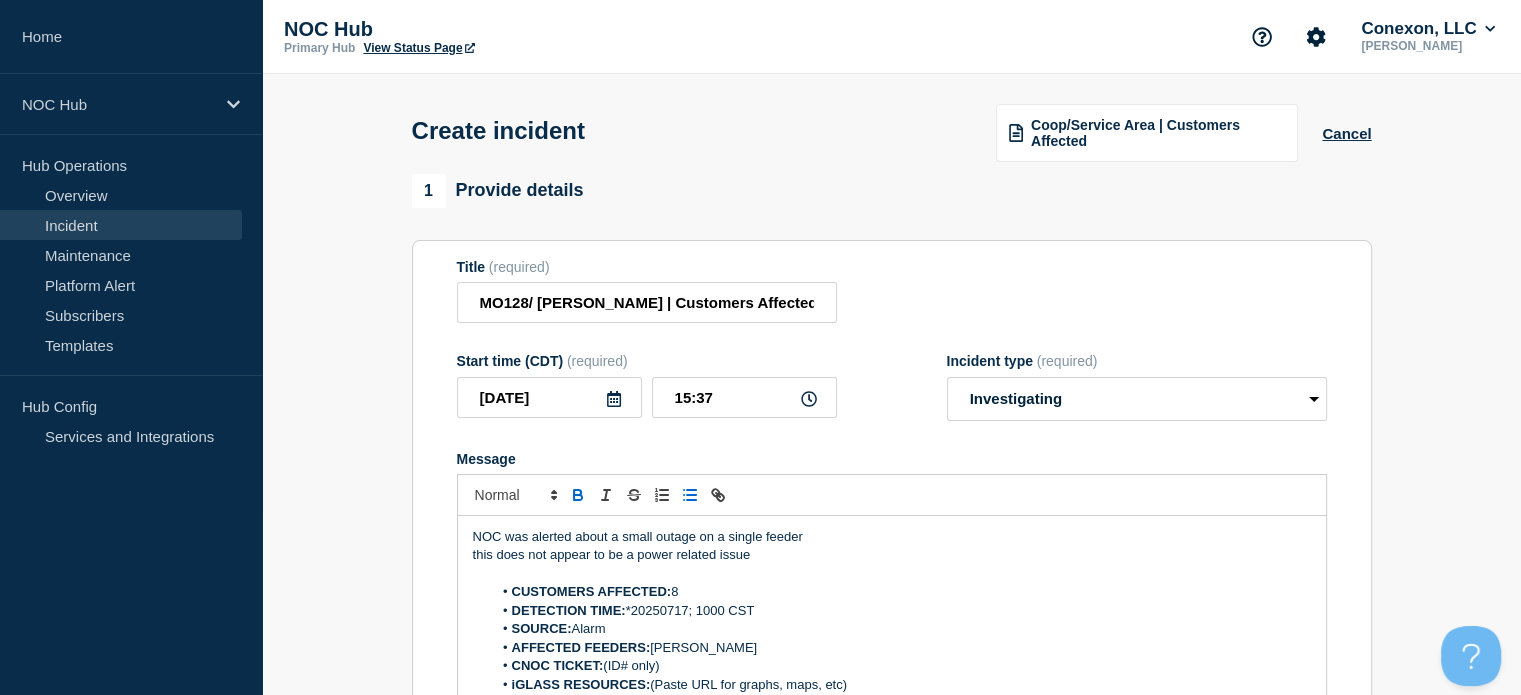 click on "CNOC TICKET:  (ID# only)" at bounding box center [901, 666] 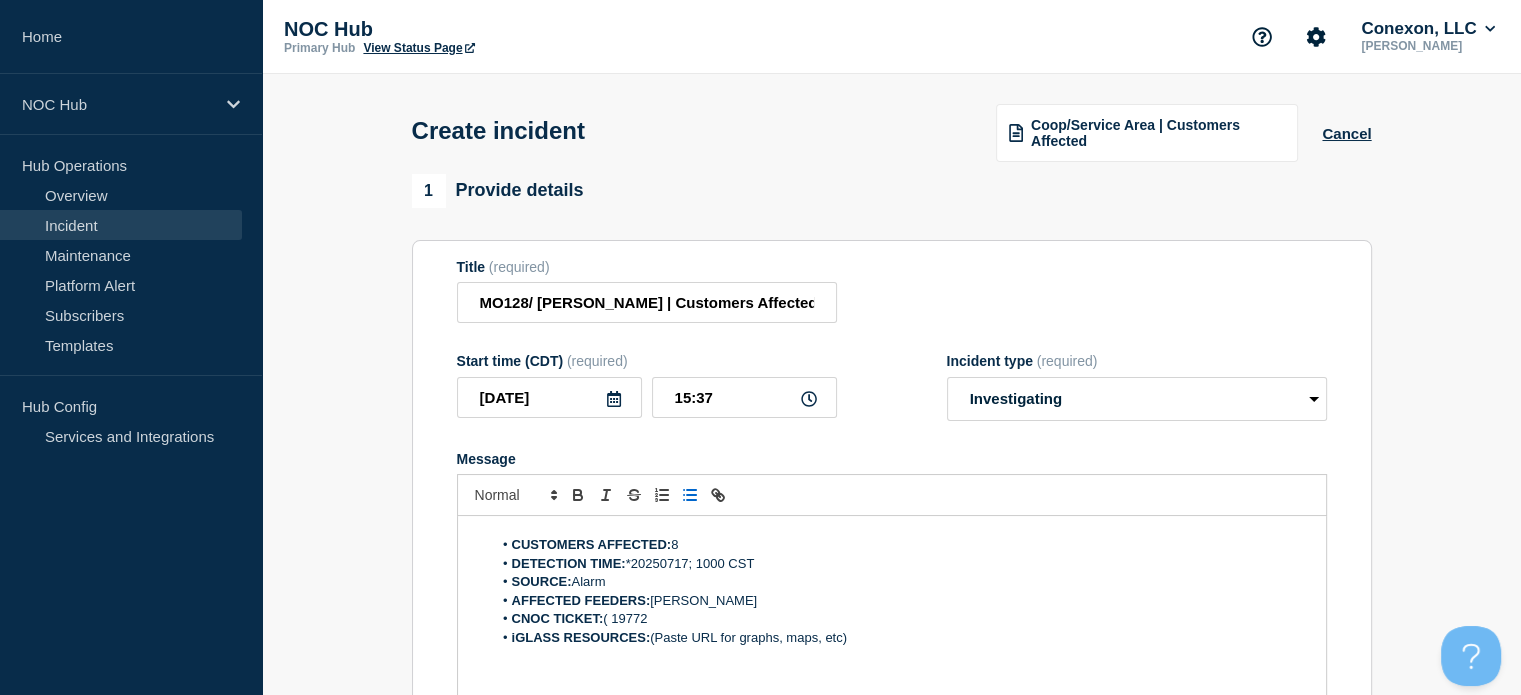 scroll, scrollTop: 46, scrollLeft: 0, axis: vertical 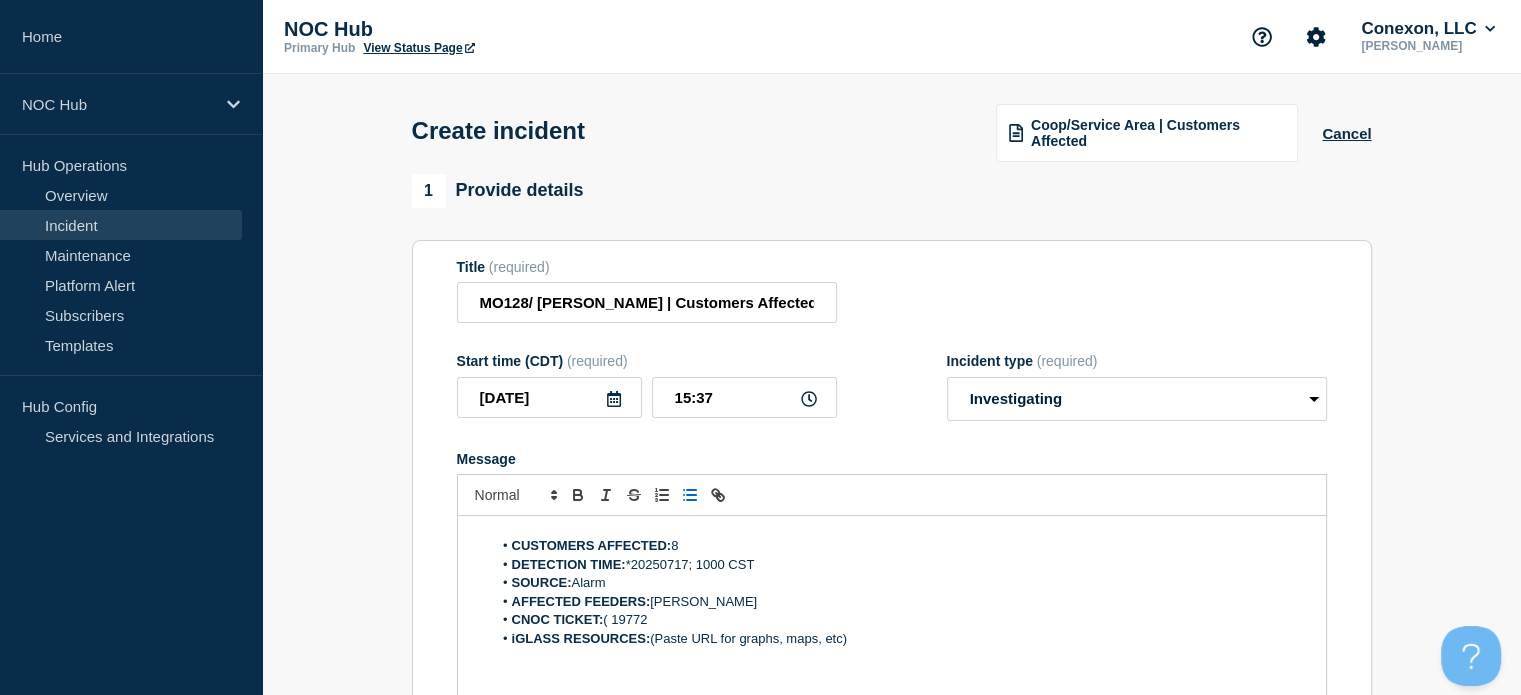 click on "iGLASS RESOURCES:  (Paste URL for graphs, maps, etc)" at bounding box center [901, 639] 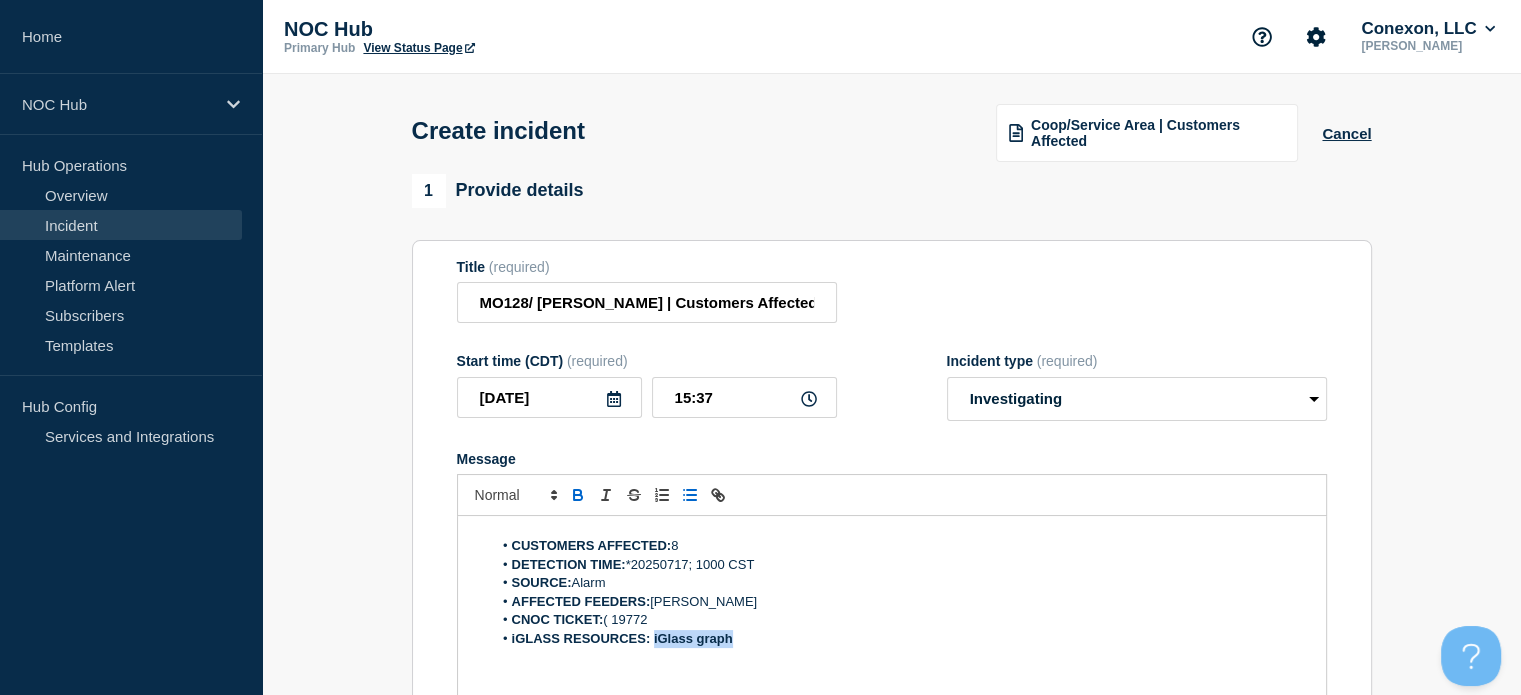drag, startPoint x: 782, startPoint y: 643, endPoint x: 654, endPoint y: 641, distance: 128.01562 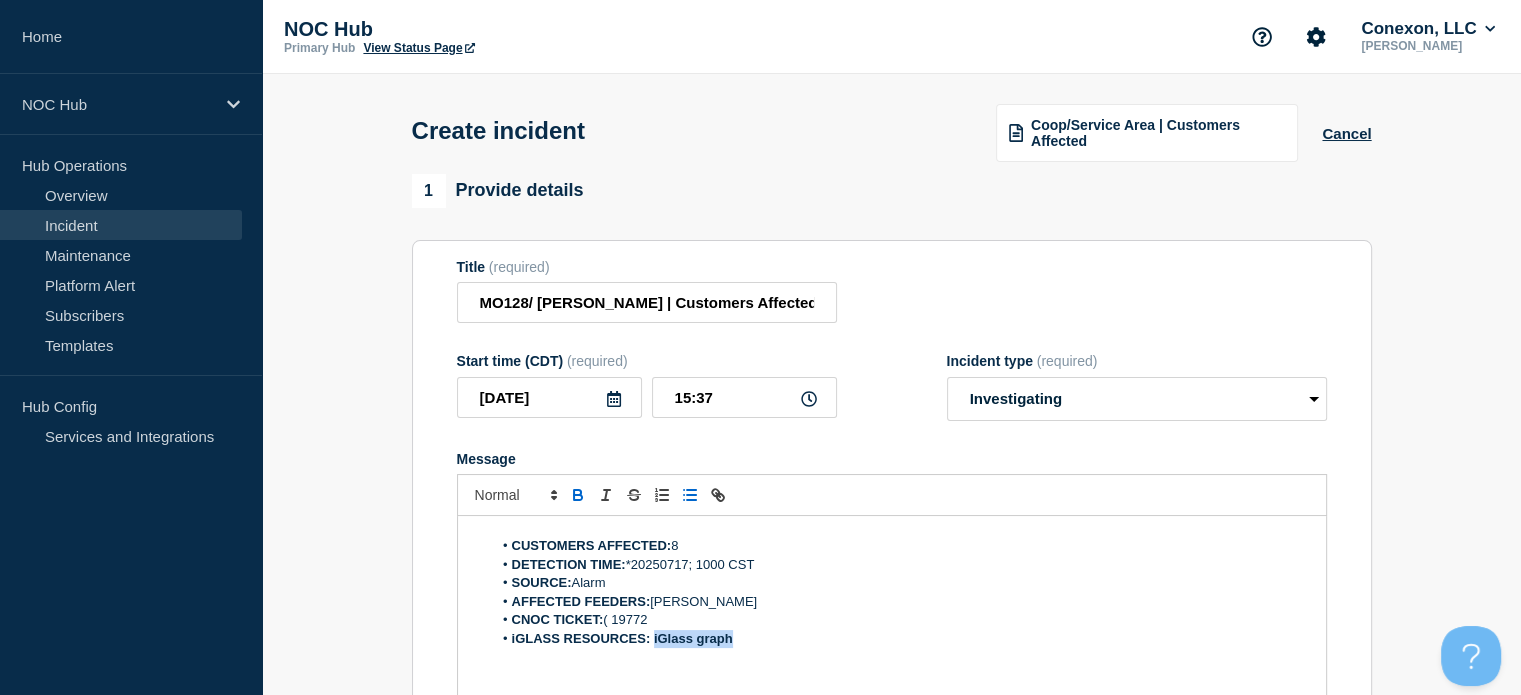 click on "iGLASS RESOURCES: iGlass graph" at bounding box center (901, 639) 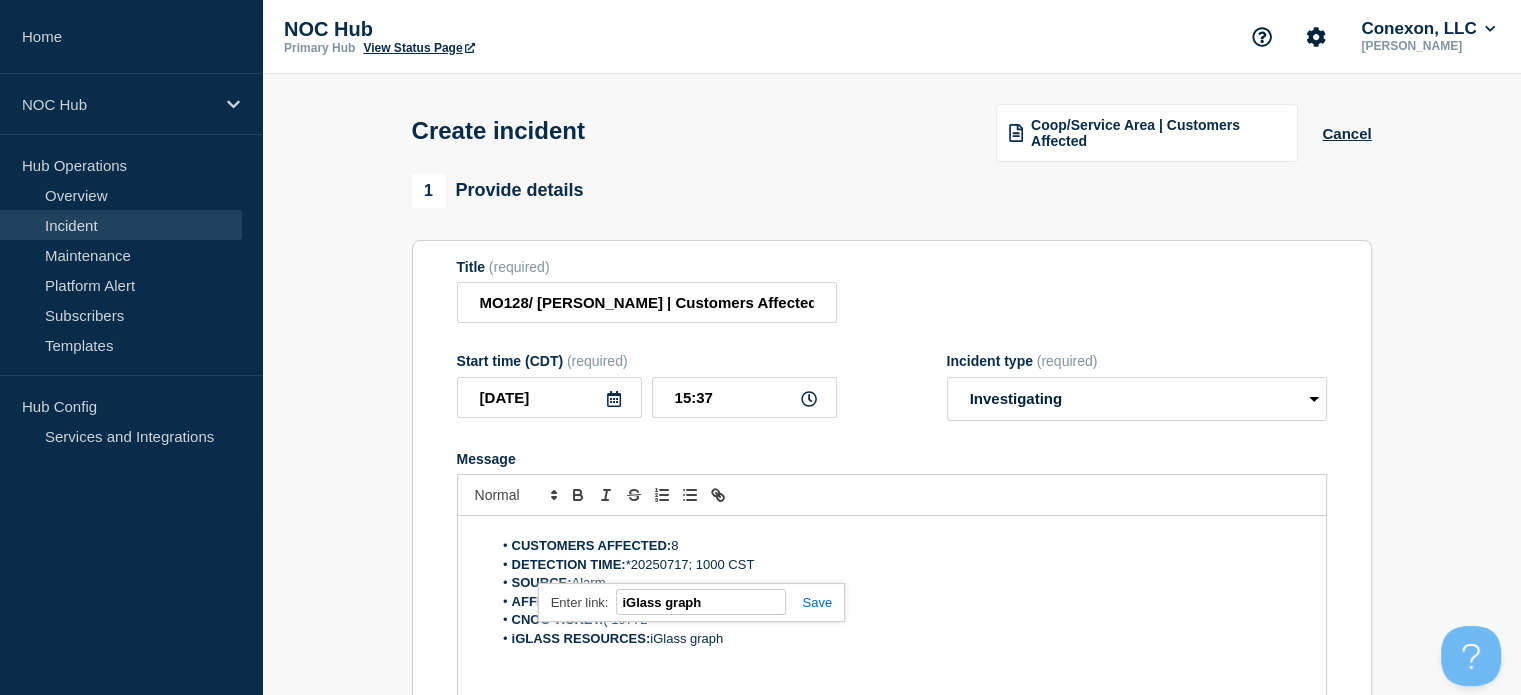 paste on "[URL][DOMAIN_NAME][PERSON_NAME]" 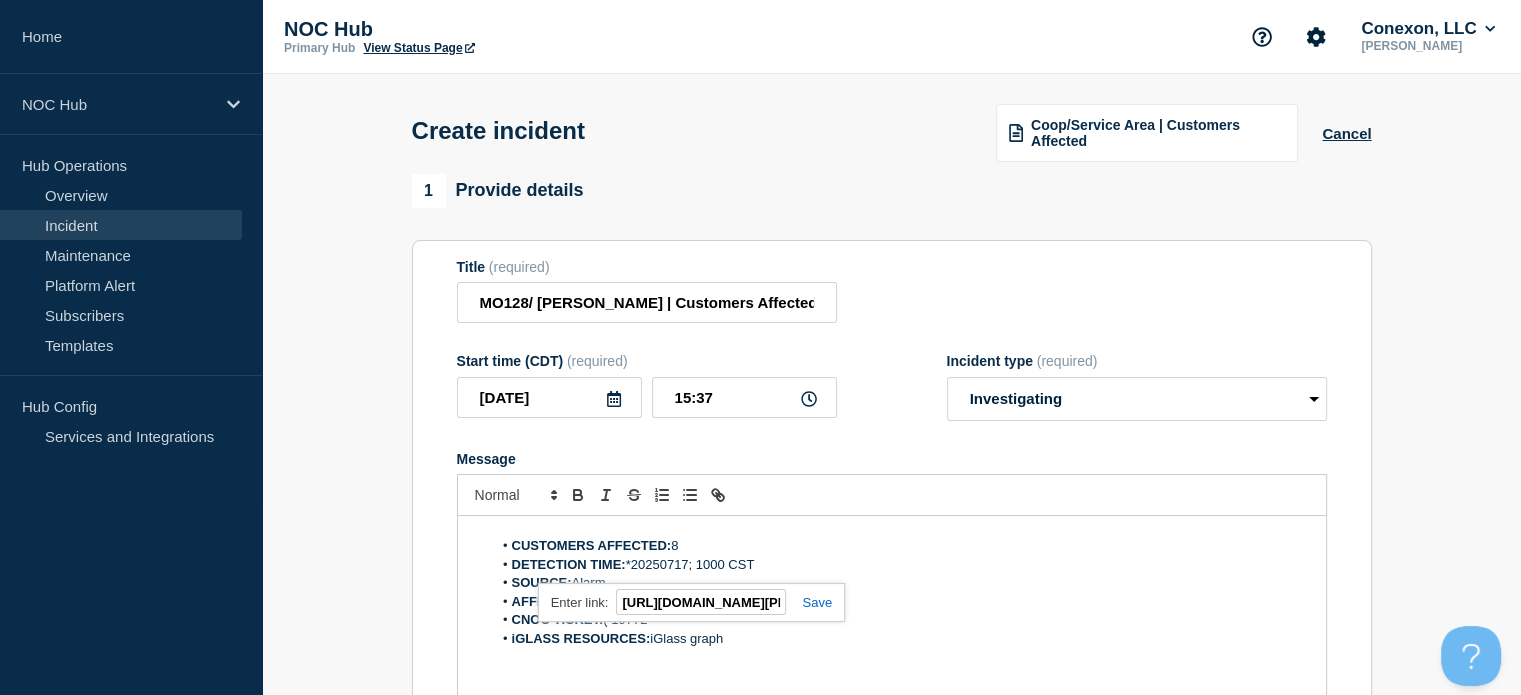 scroll, scrollTop: 0, scrollLeft: 717, axis: horizontal 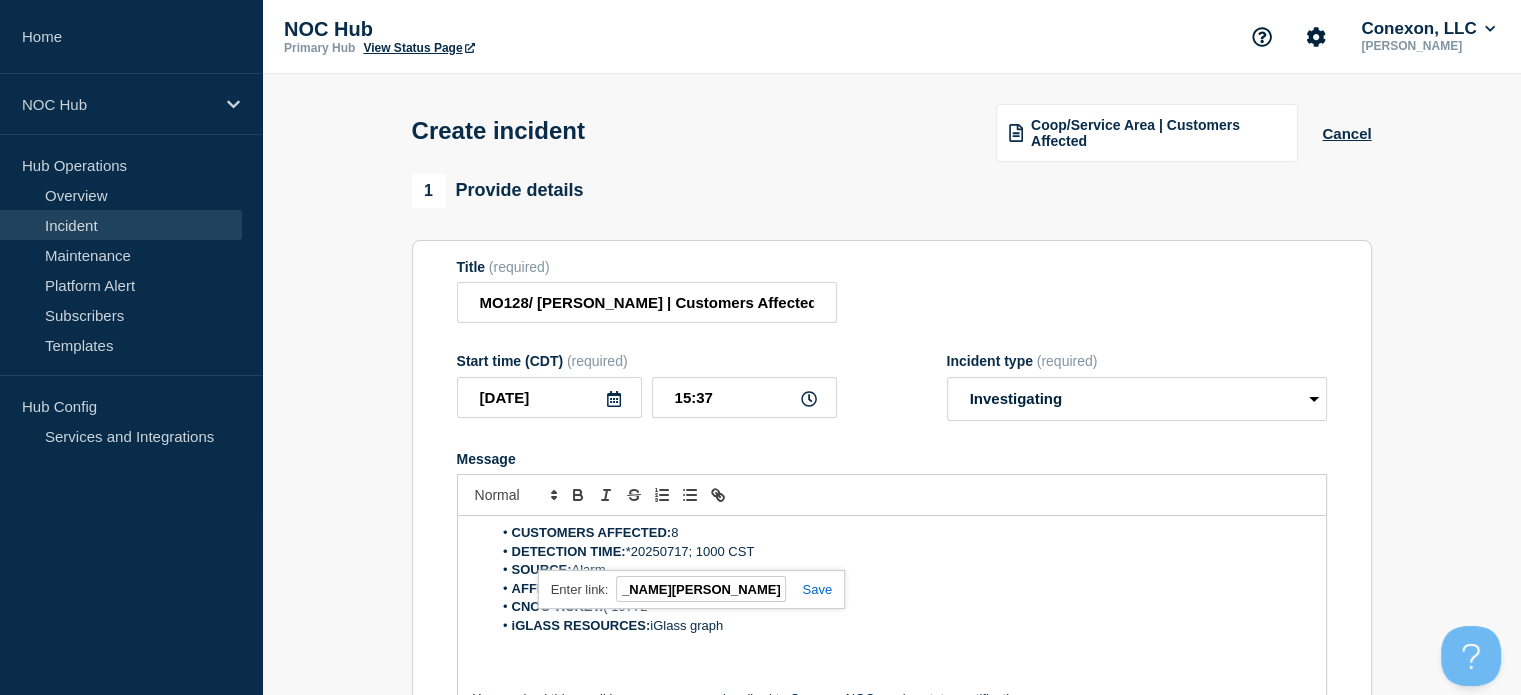 type on "[URL][DOMAIN_NAME][PERSON_NAME]" 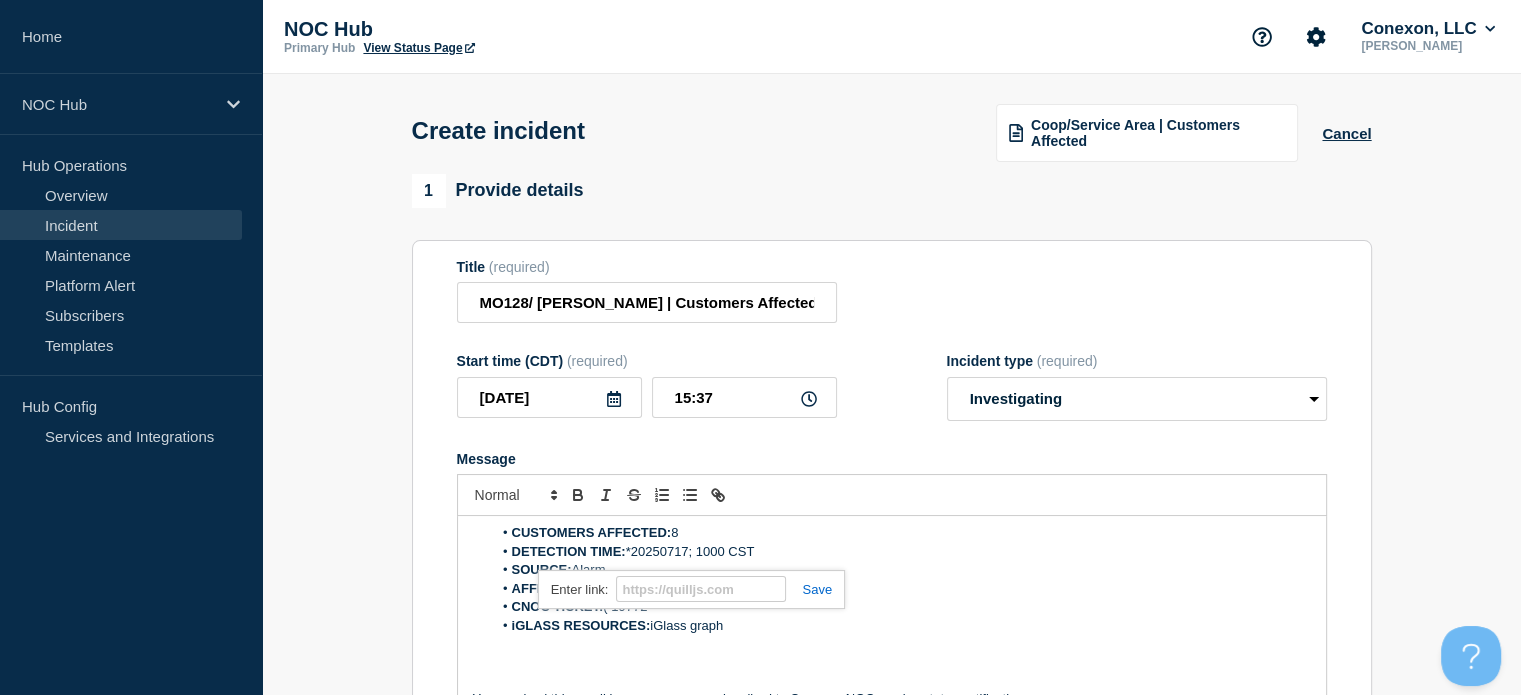 scroll, scrollTop: 0, scrollLeft: 0, axis: both 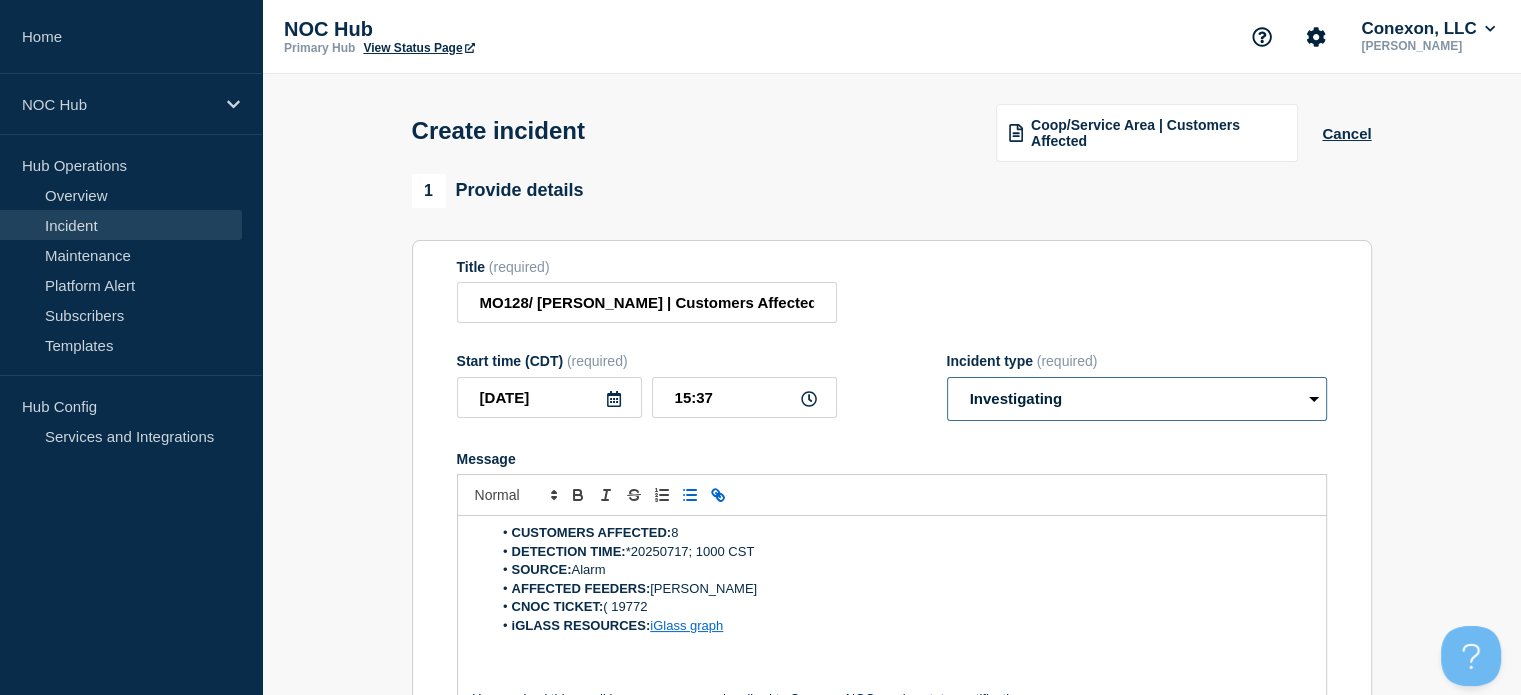 click on "Select option Investigating Identified Monitoring" at bounding box center [1137, 399] 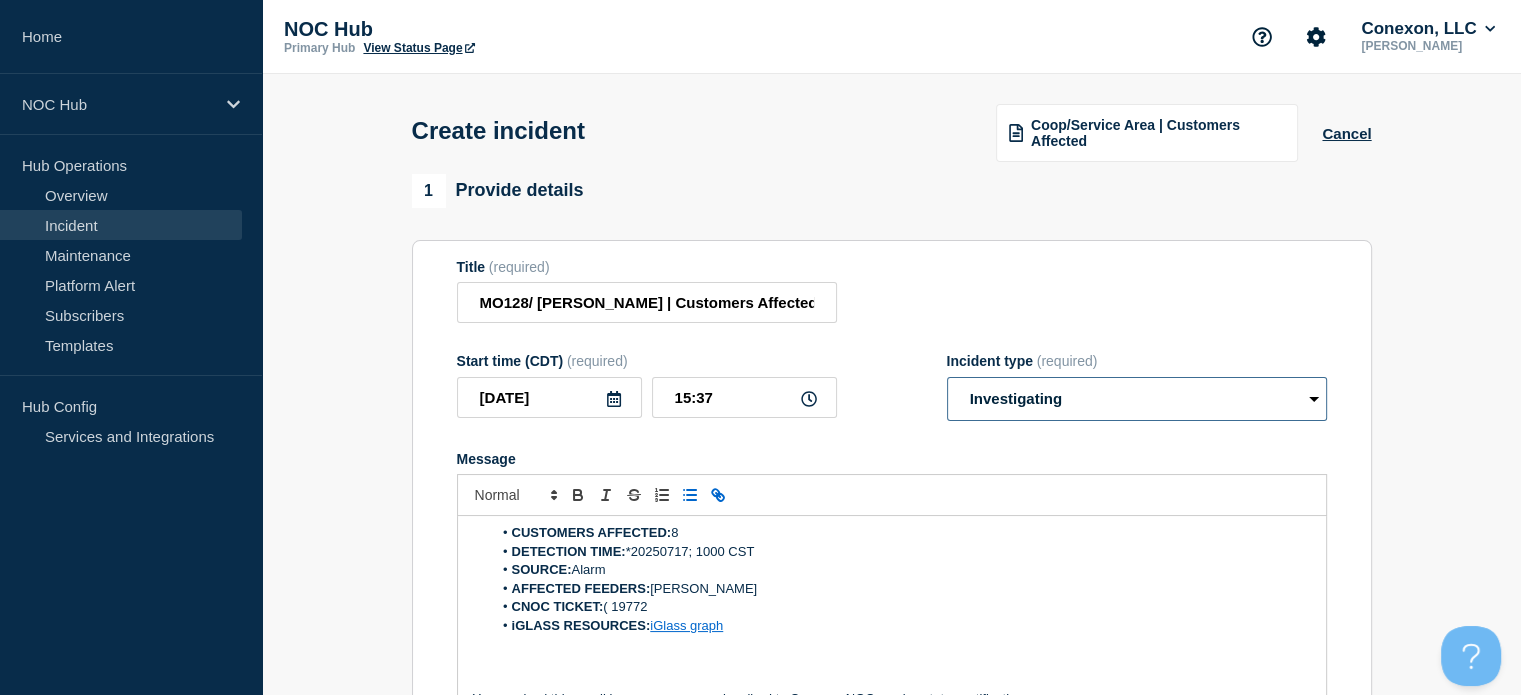 select on "monitoring" 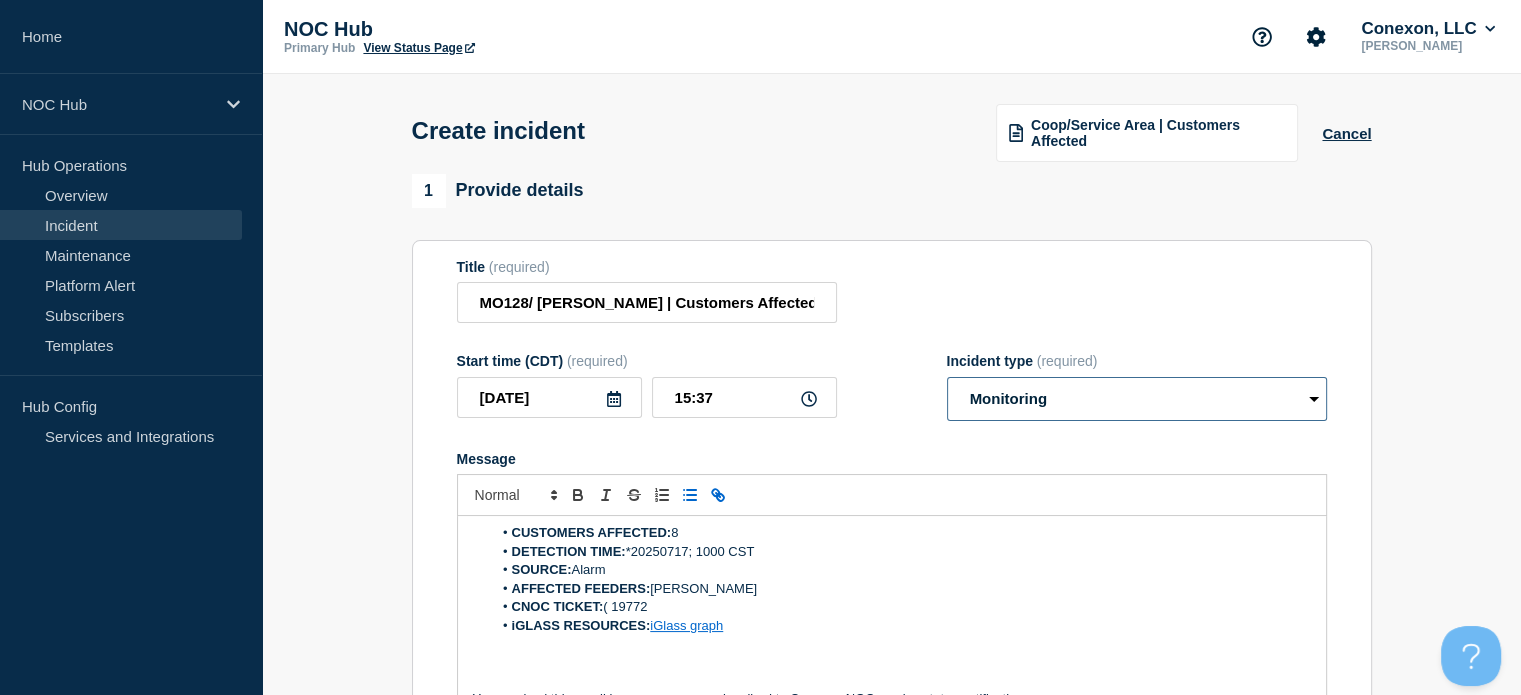 click on "Select option Investigating Identified Monitoring" at bounding box center (1137, 399) 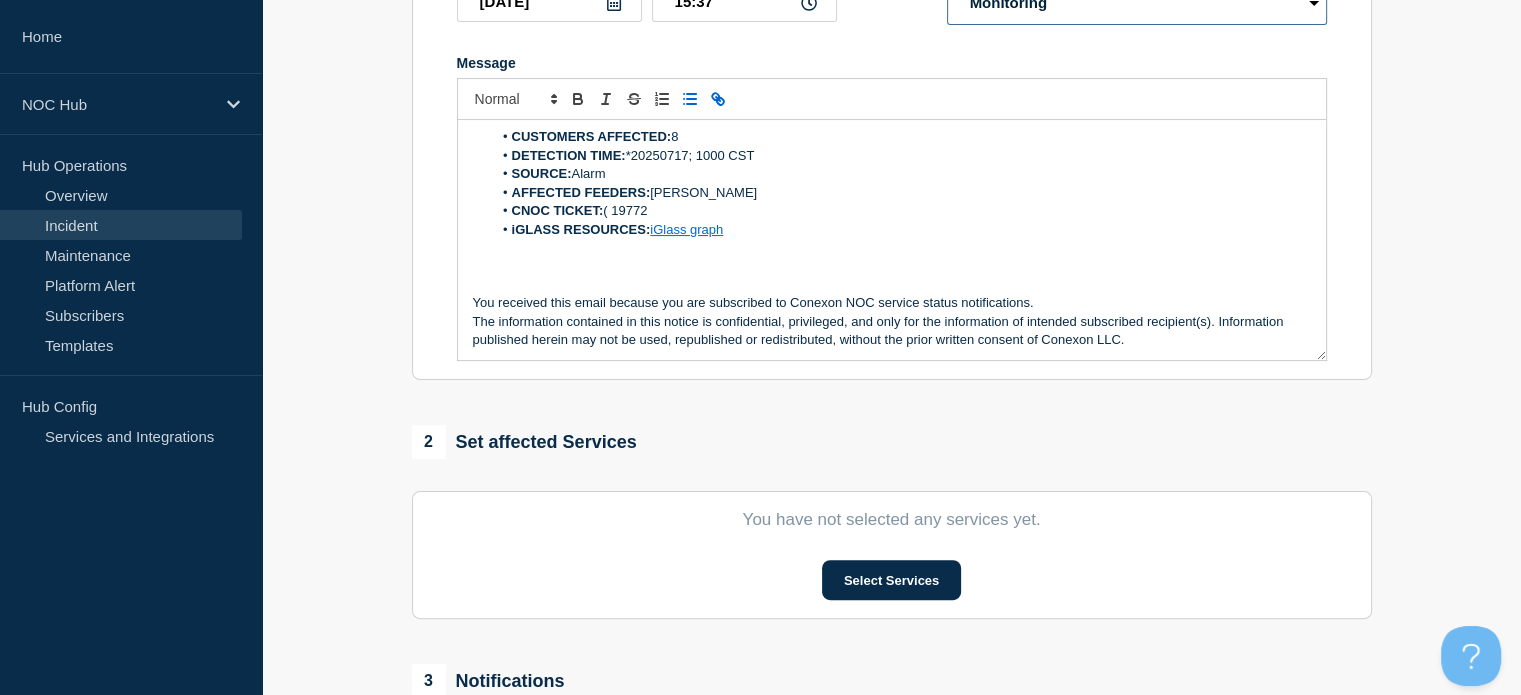 scroll, scrollTop: 403, scrollLeft: 0, axis: vertical 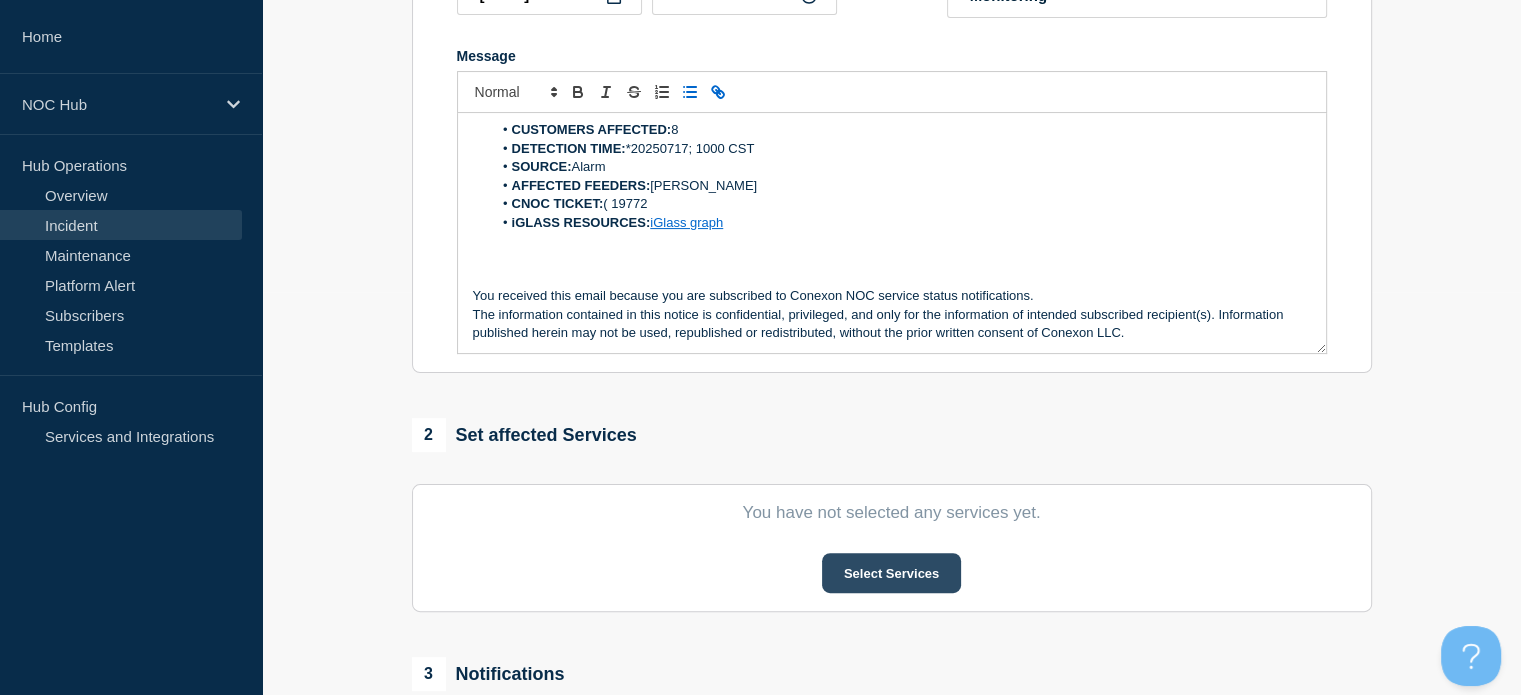 click on "Select Services" at bounding box center [891, 573] 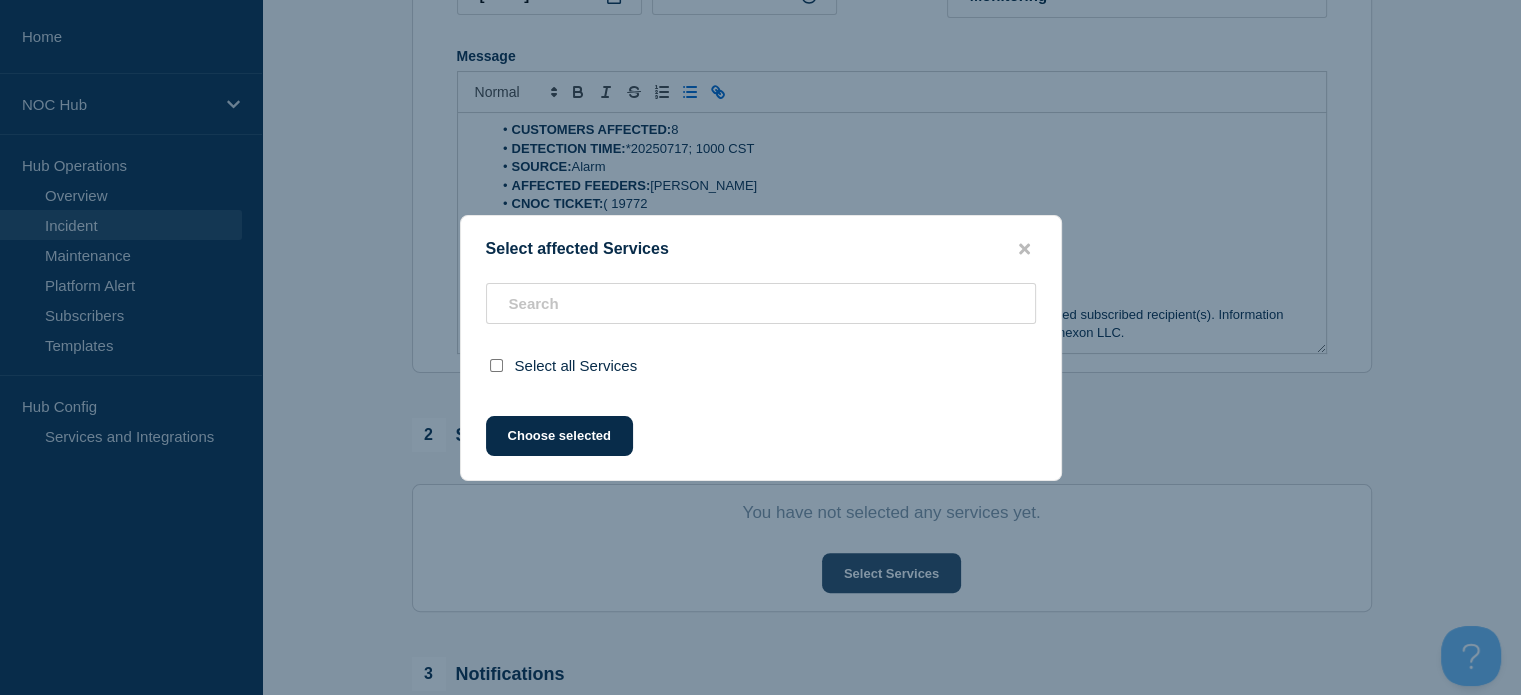 type 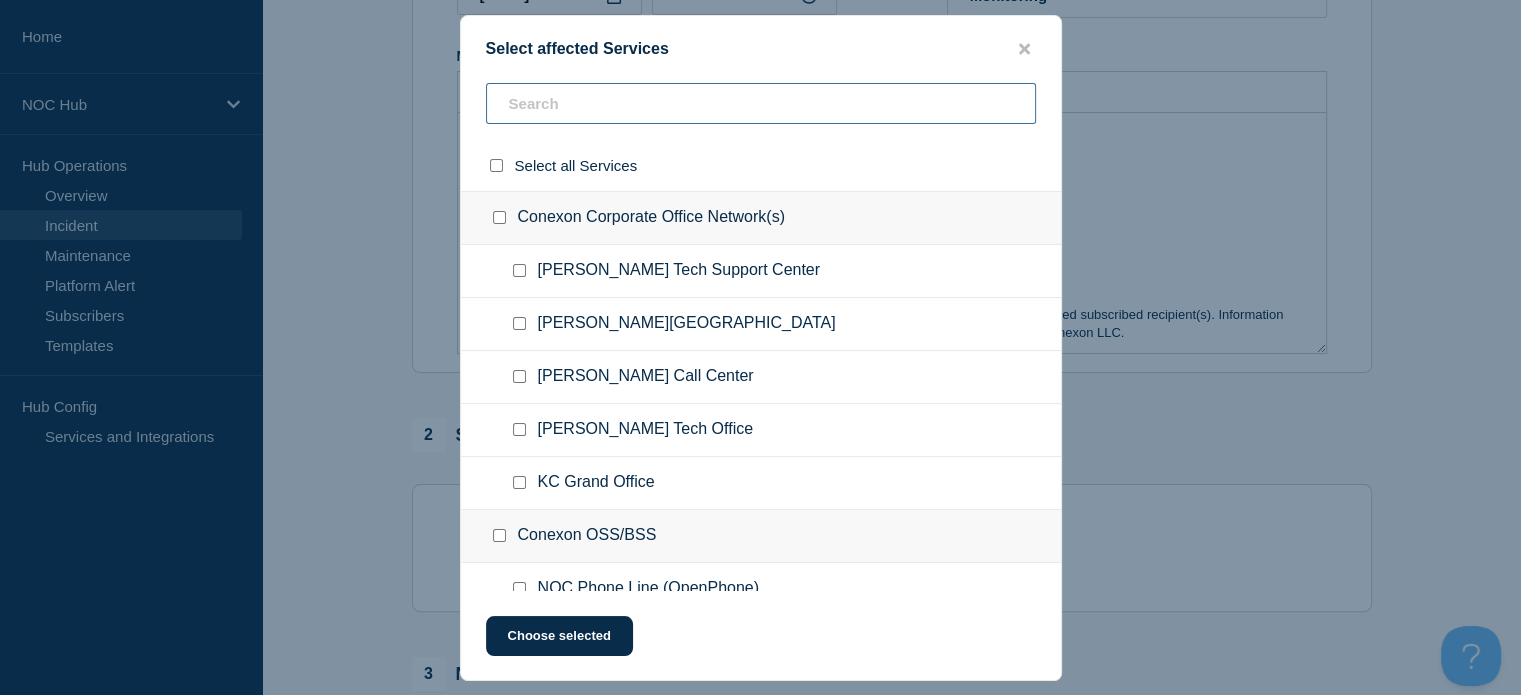 click at bounding box center [761, 103] 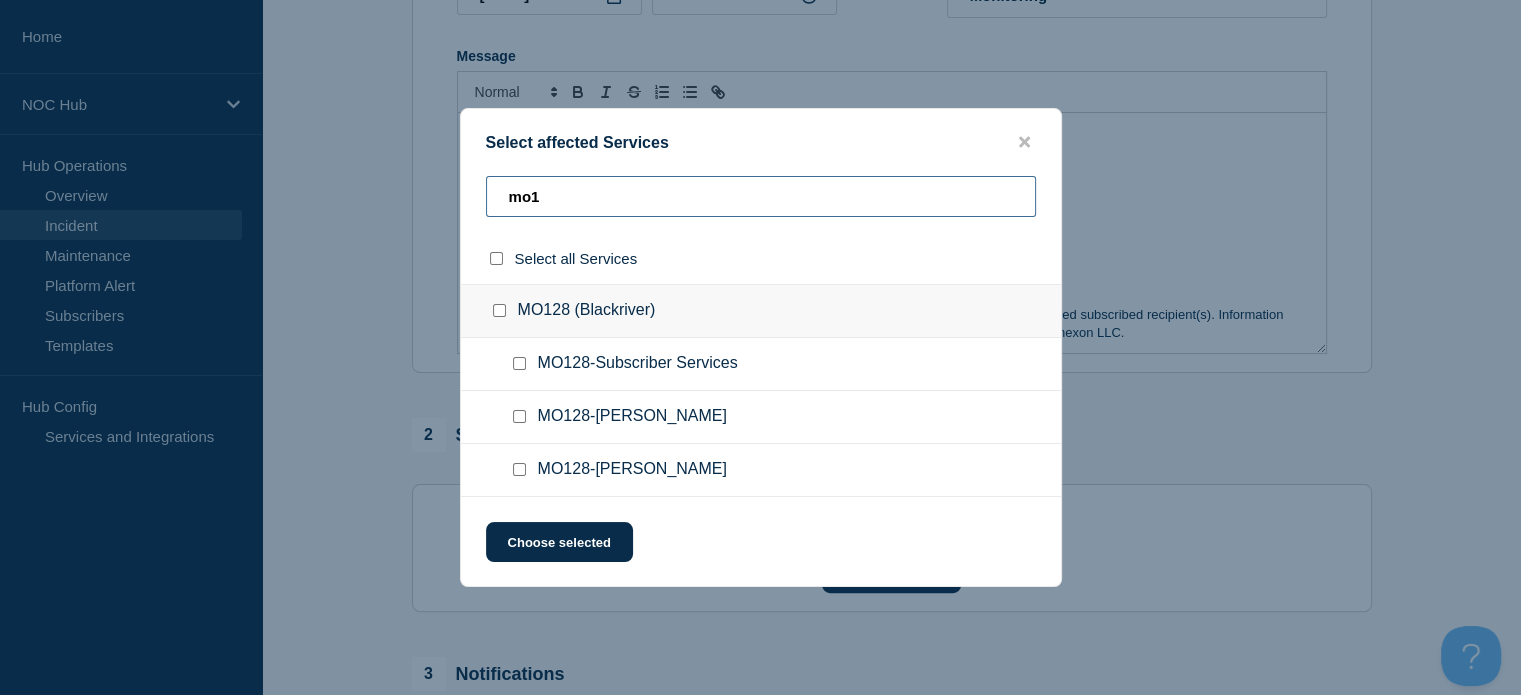 type on "mo1" 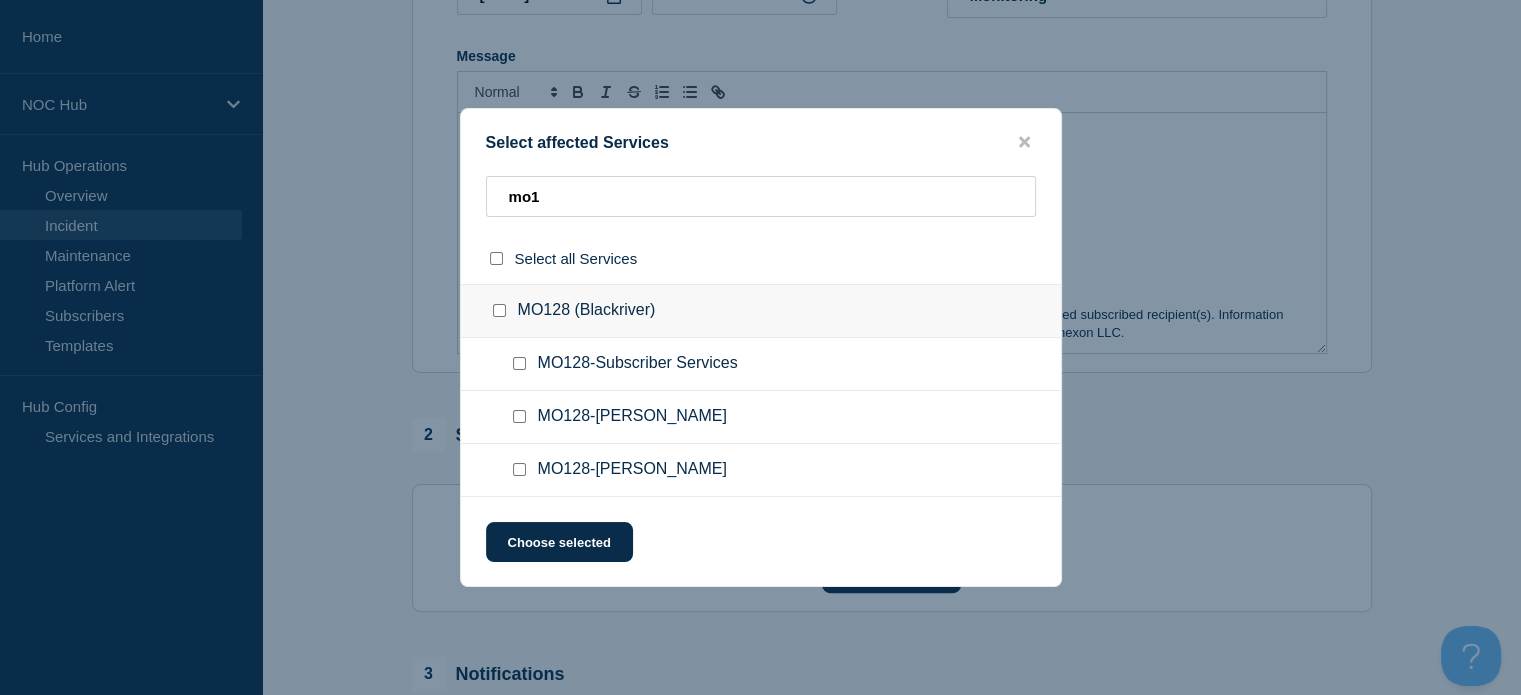 click at bounding box center [519, 363] 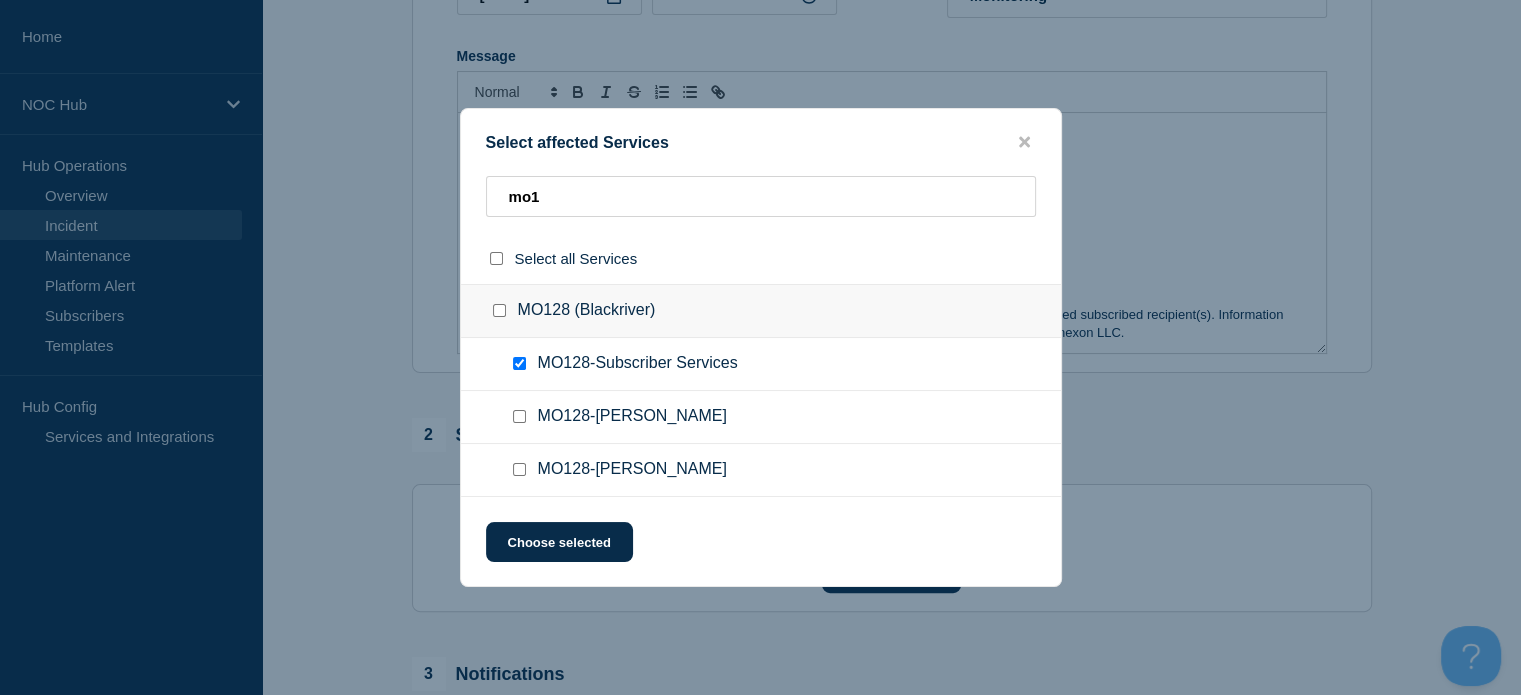 click at bounding box center [519, 469] 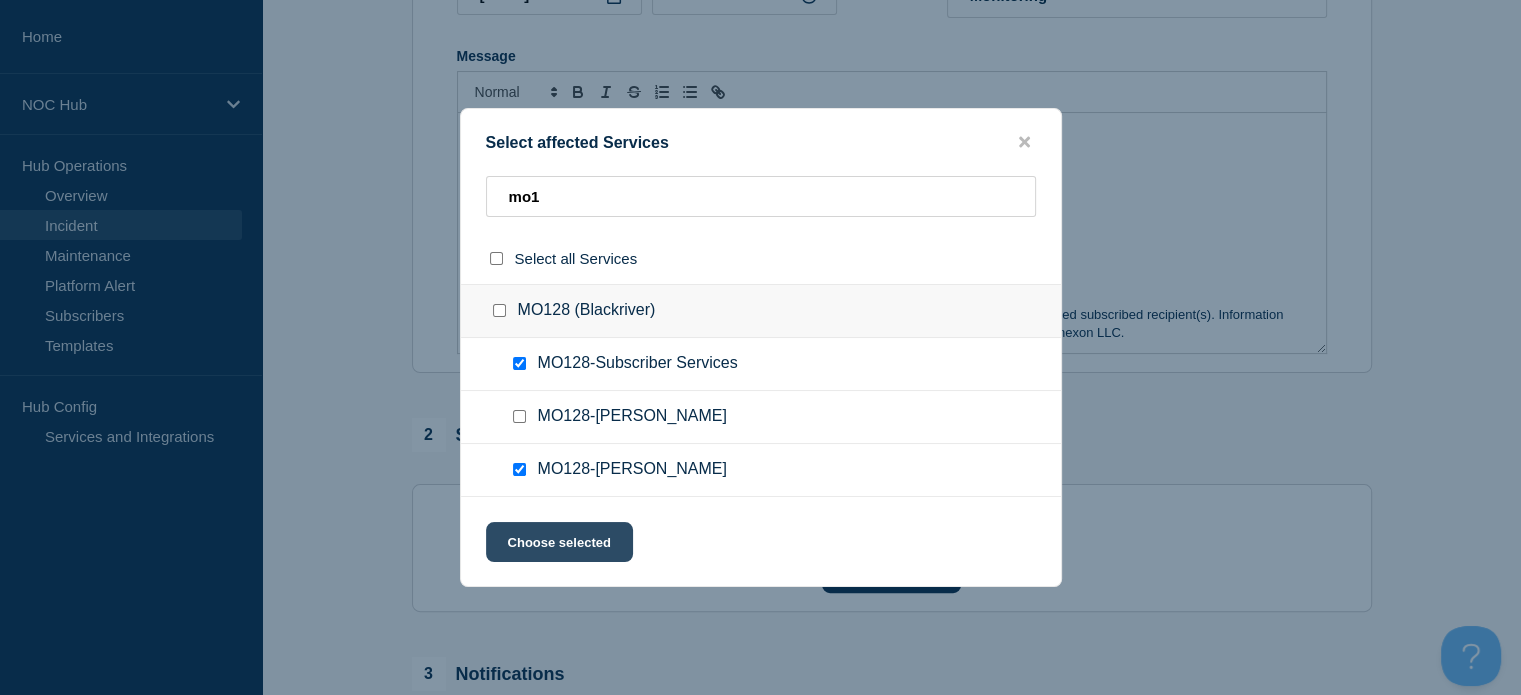 click on "Choose selected" 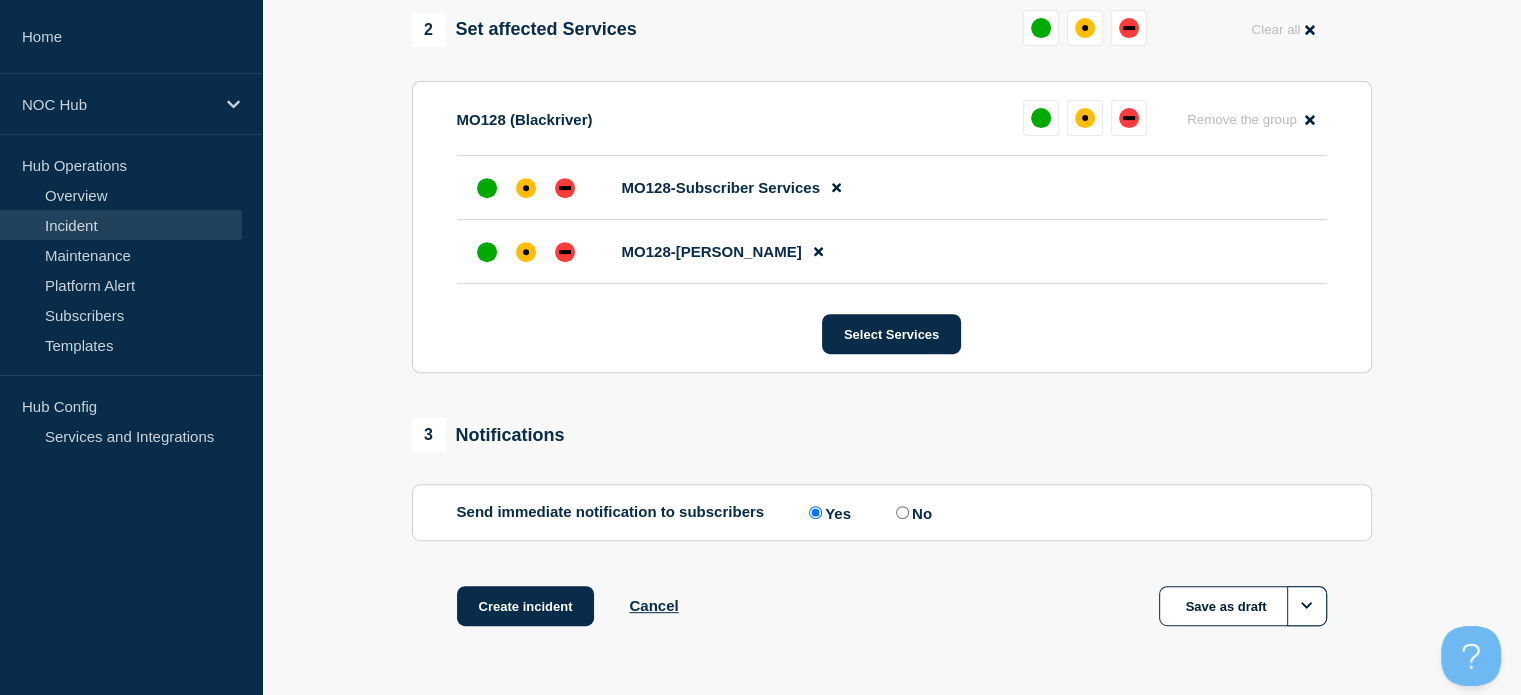 scroll, scrollTop: 808, scrollLeft: 0, axis: vertical 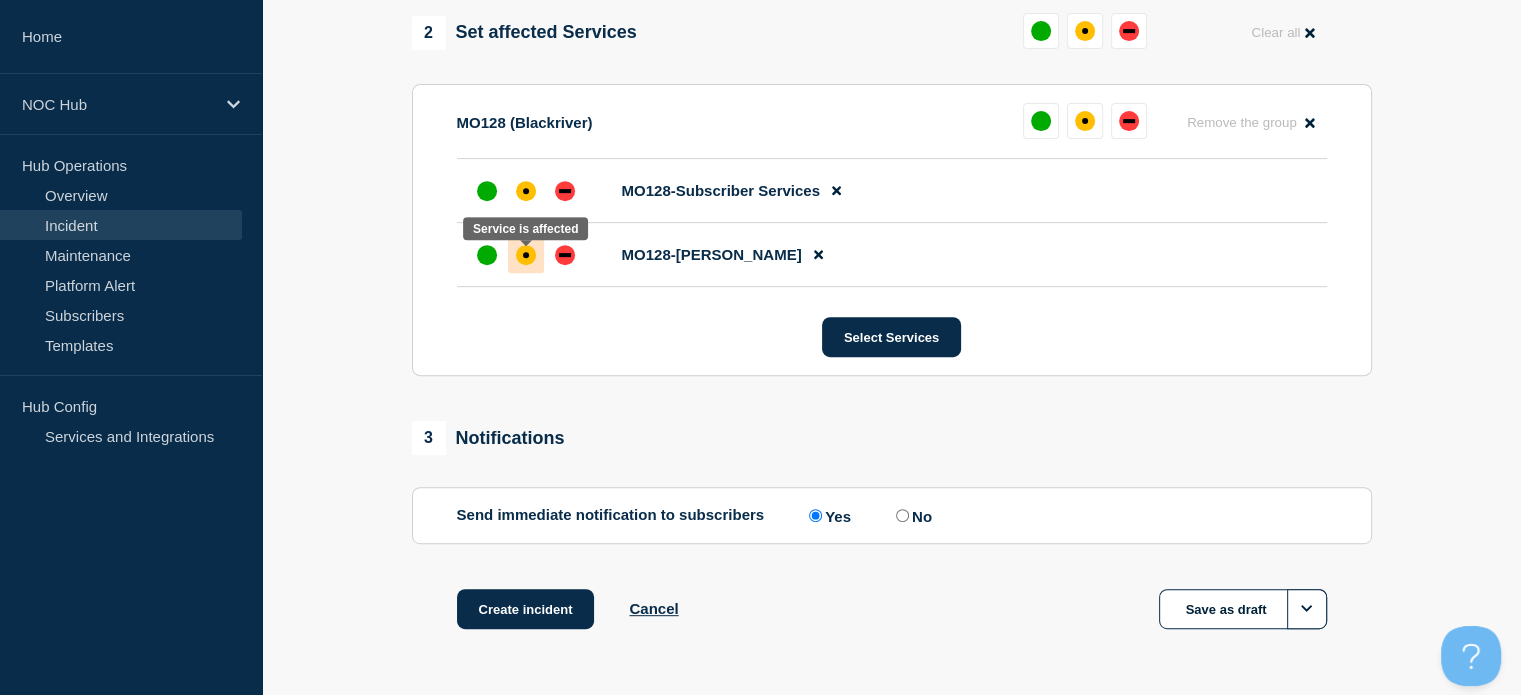 click at bounding box center (526, 255) 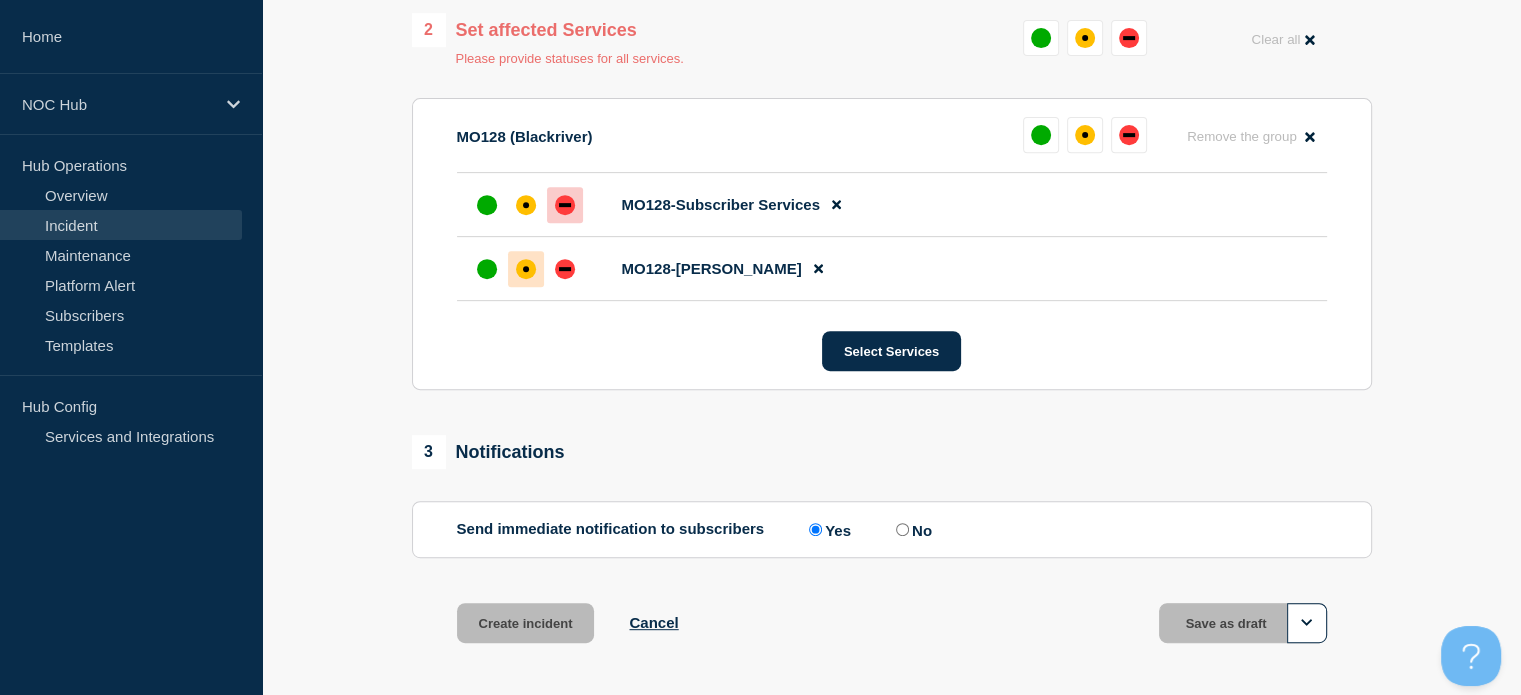 click at bounding box center [565, 205] 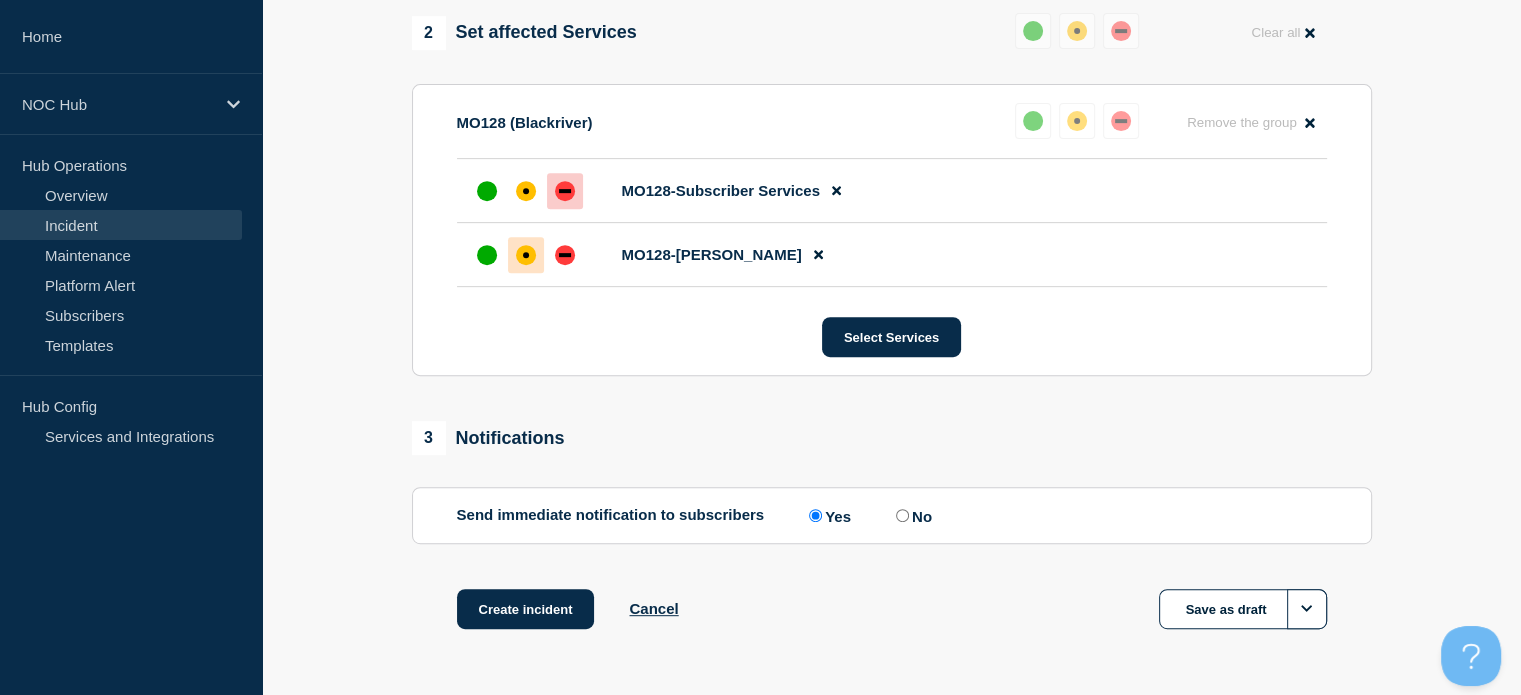 click on "No" 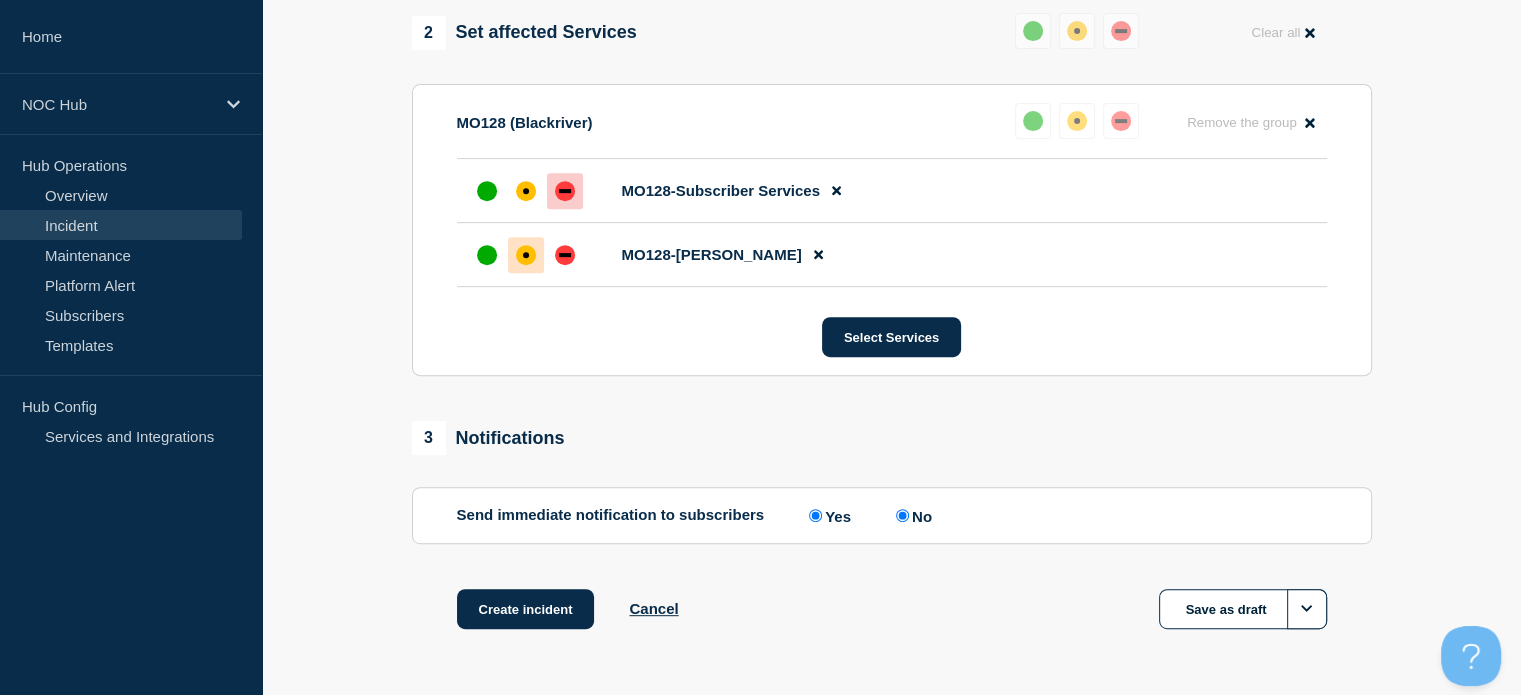 radio on "false" 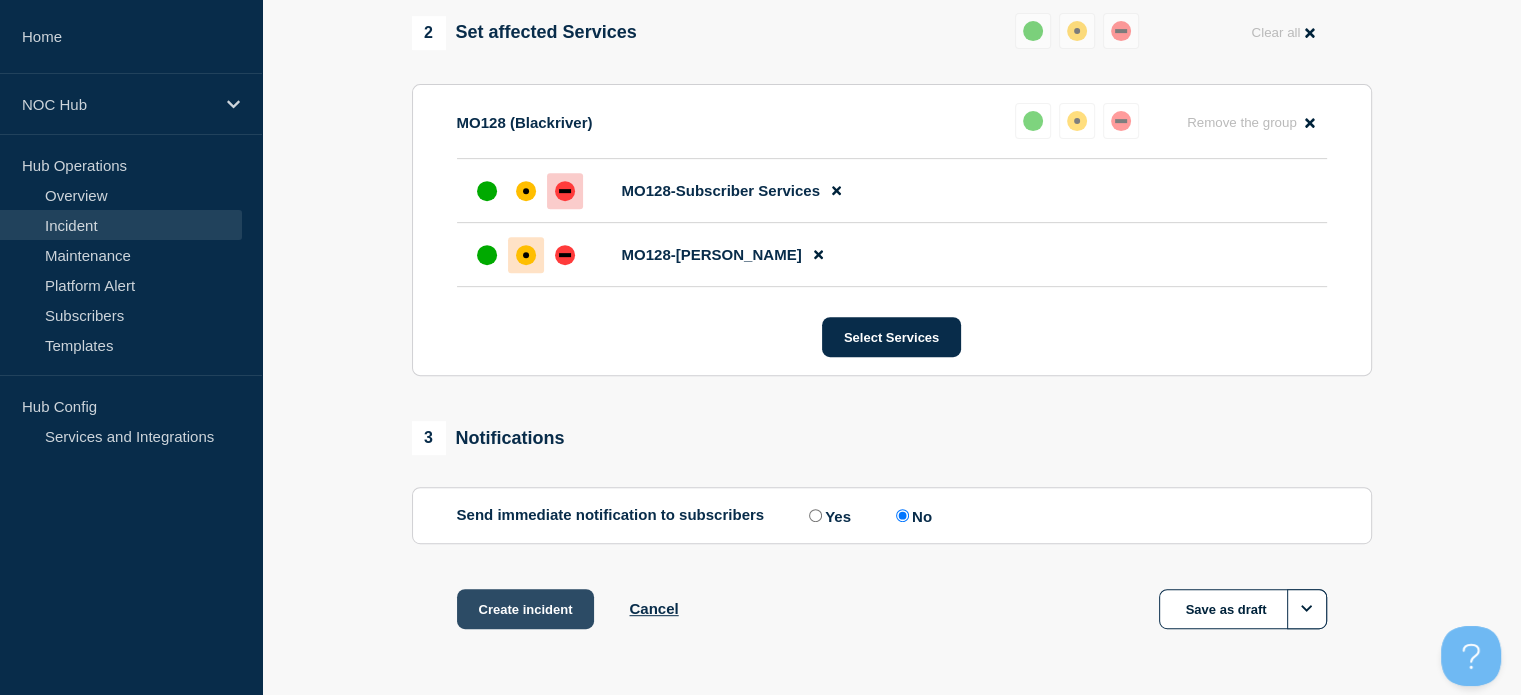 click on "Create incident" at bounding box center [526, 609] 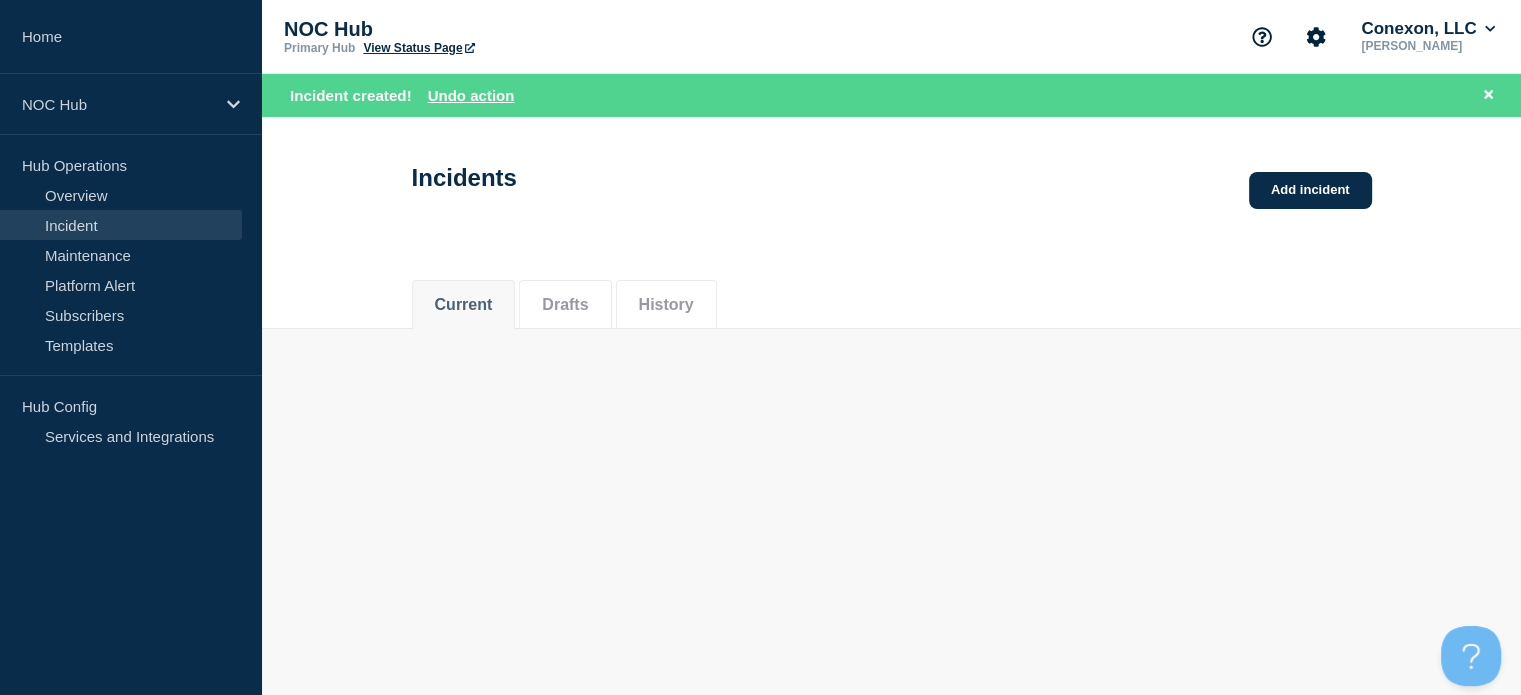 scroll, scrollTop: 0, scrollLeft: 0, axis: both 